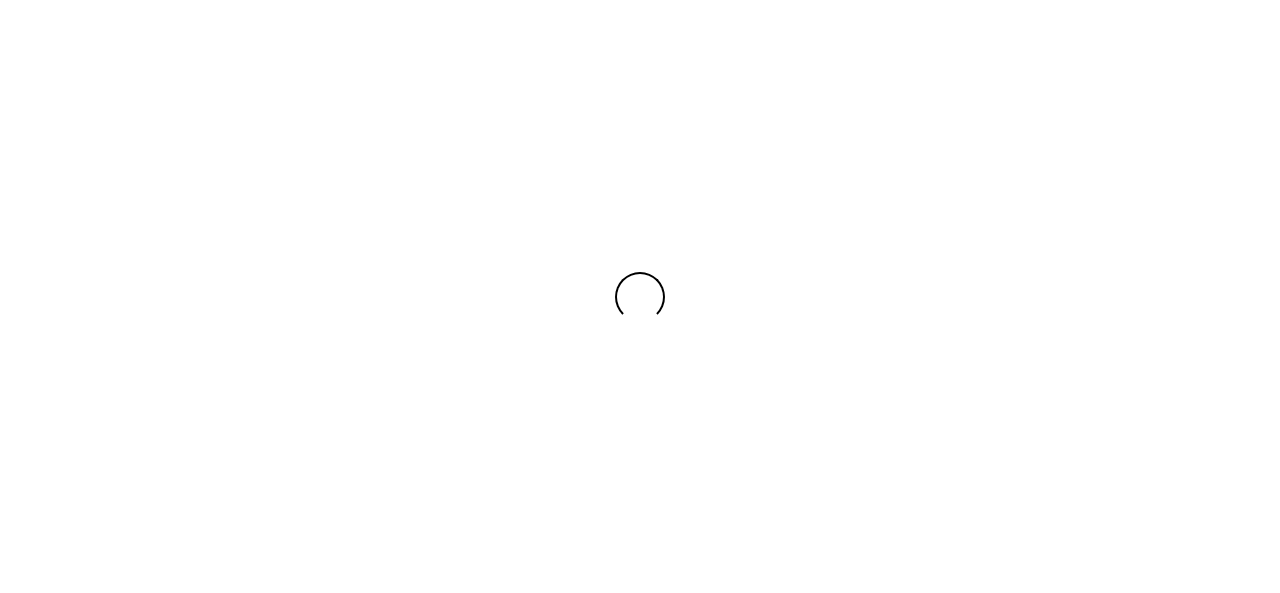 scroll, scrollTop: 0, scrollLeft: 0, axis: both 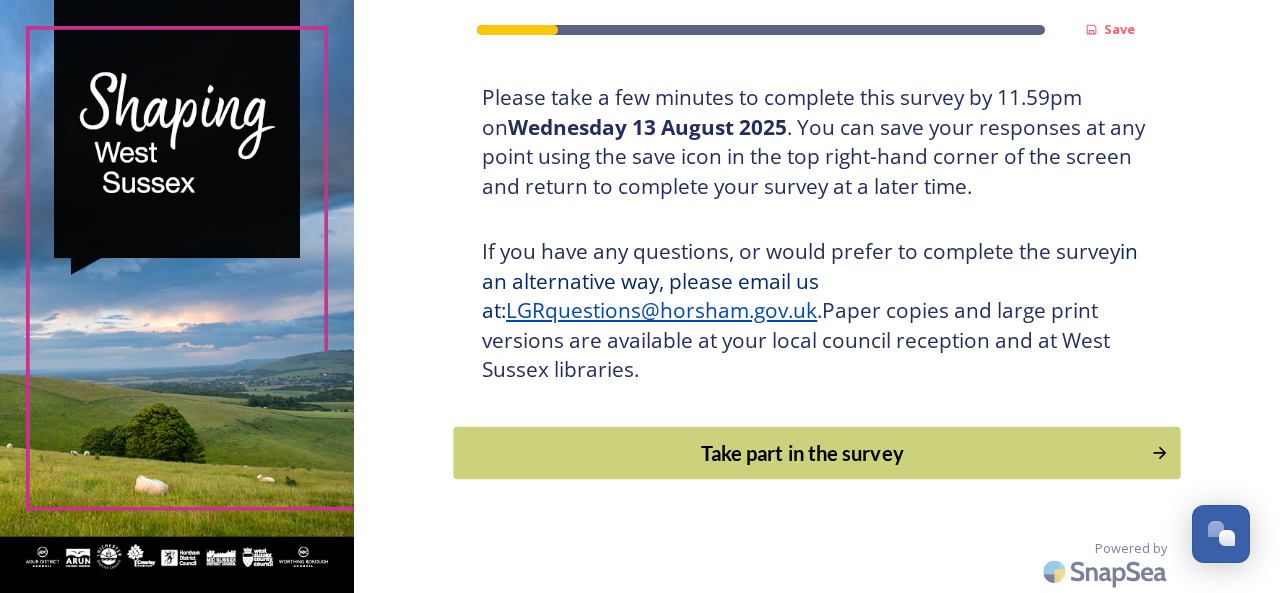 click on "Take part in the survey" at bounding box center (803, 453) 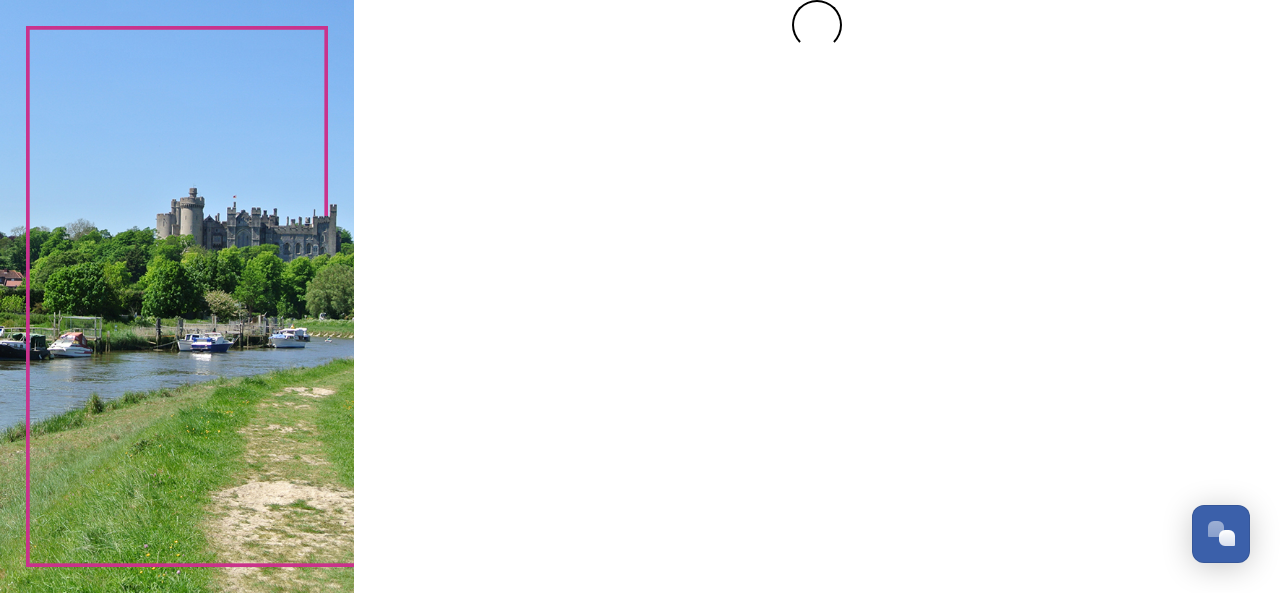 scroll, scrollTop: 0, scrollLeft: 0, axis: both 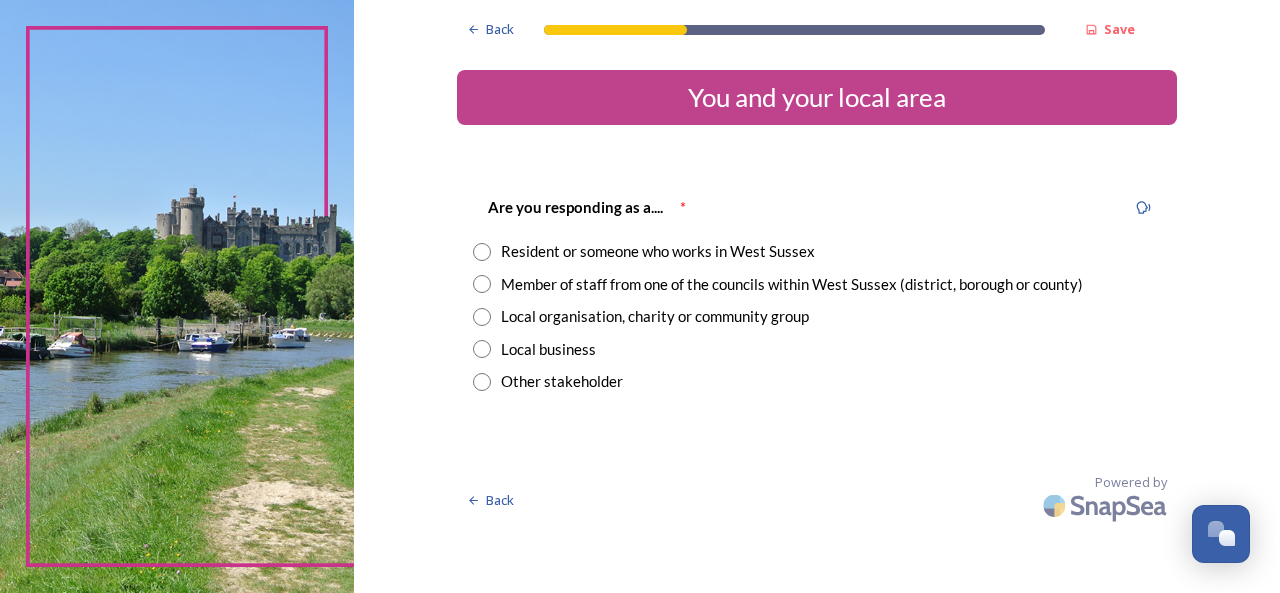 click at bounding box center [482, 252] 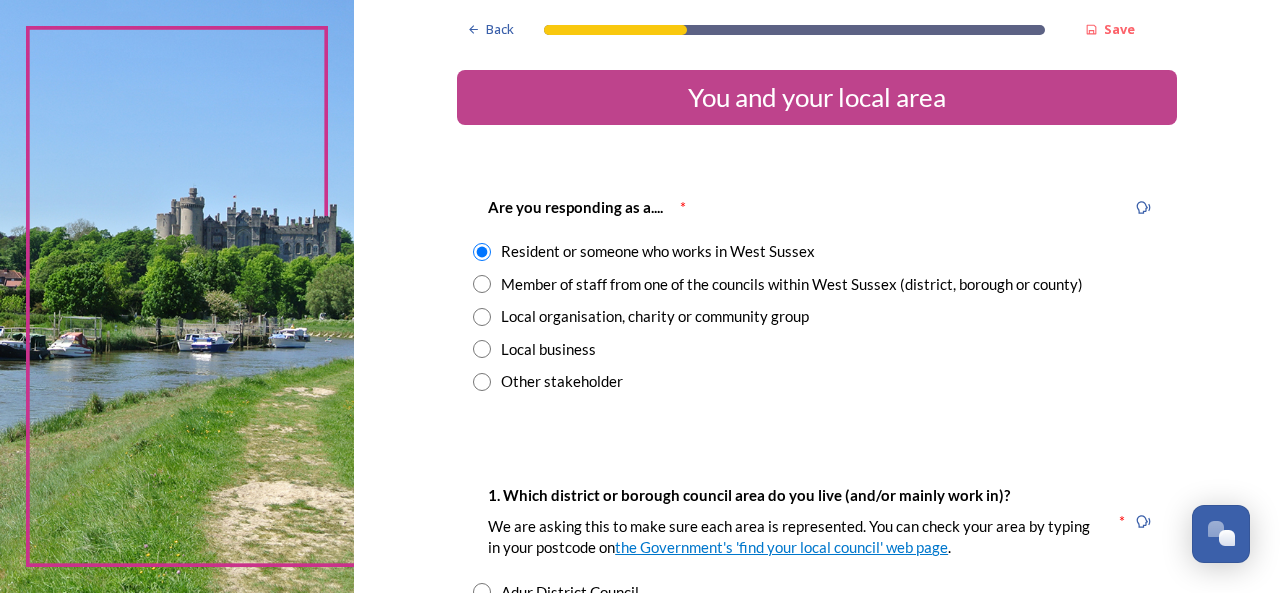 click at bounding box center [482, 284] 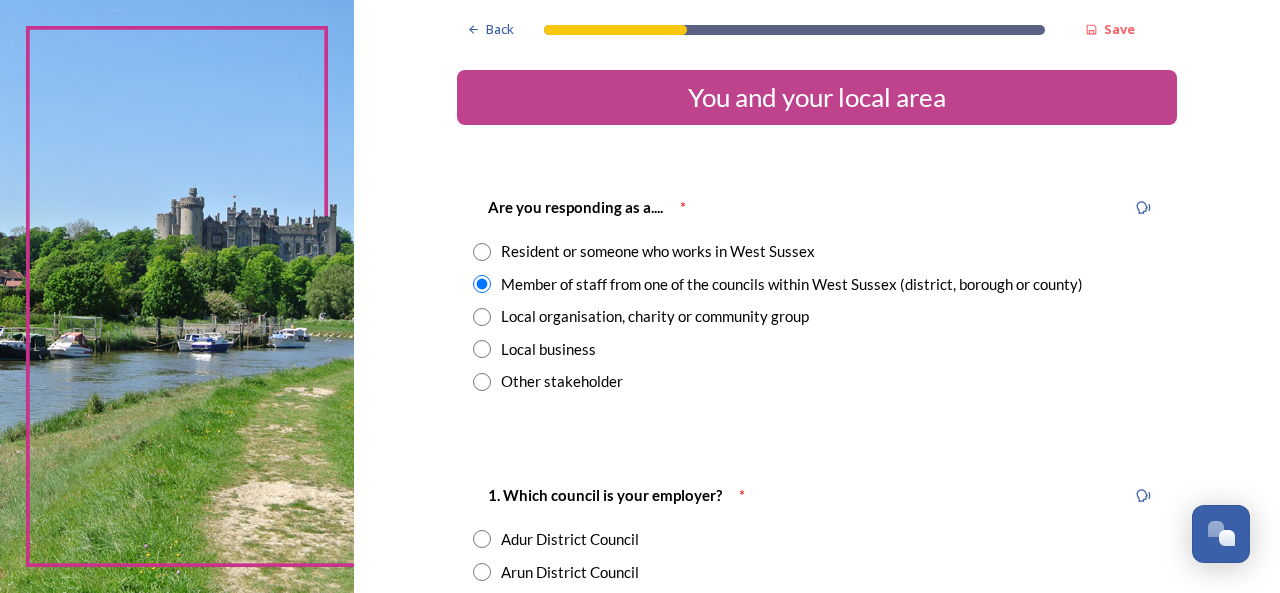 click at bounding box center (482, 252) 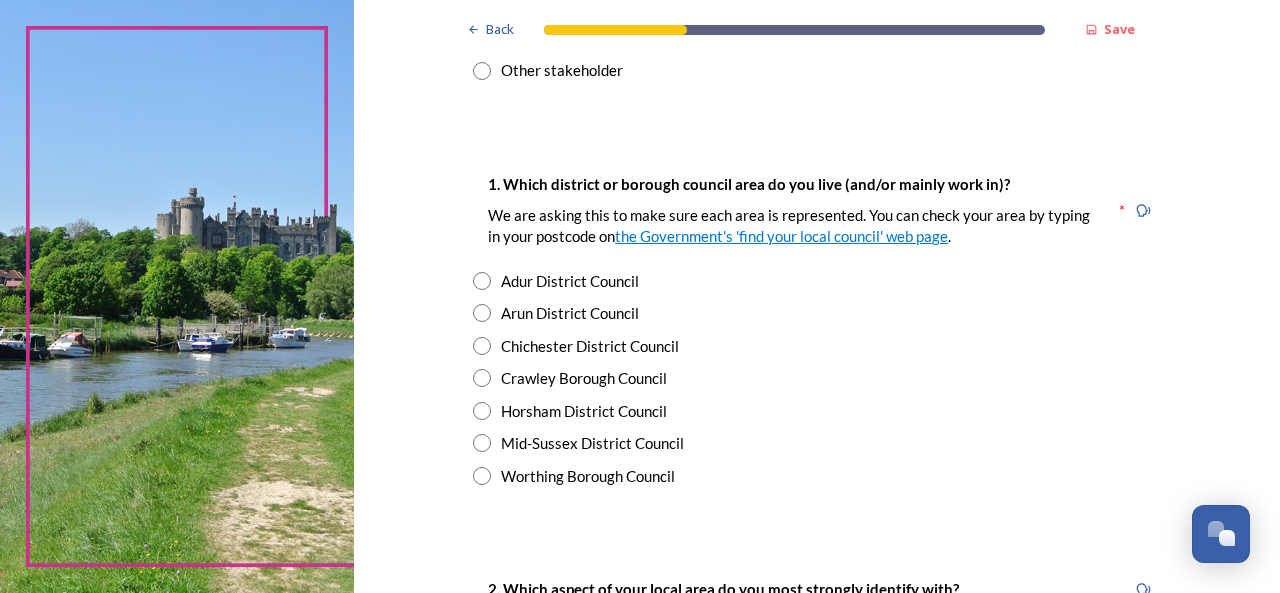 scroll, scrollTop: 316, scrollLeft: 0, axis: vertical 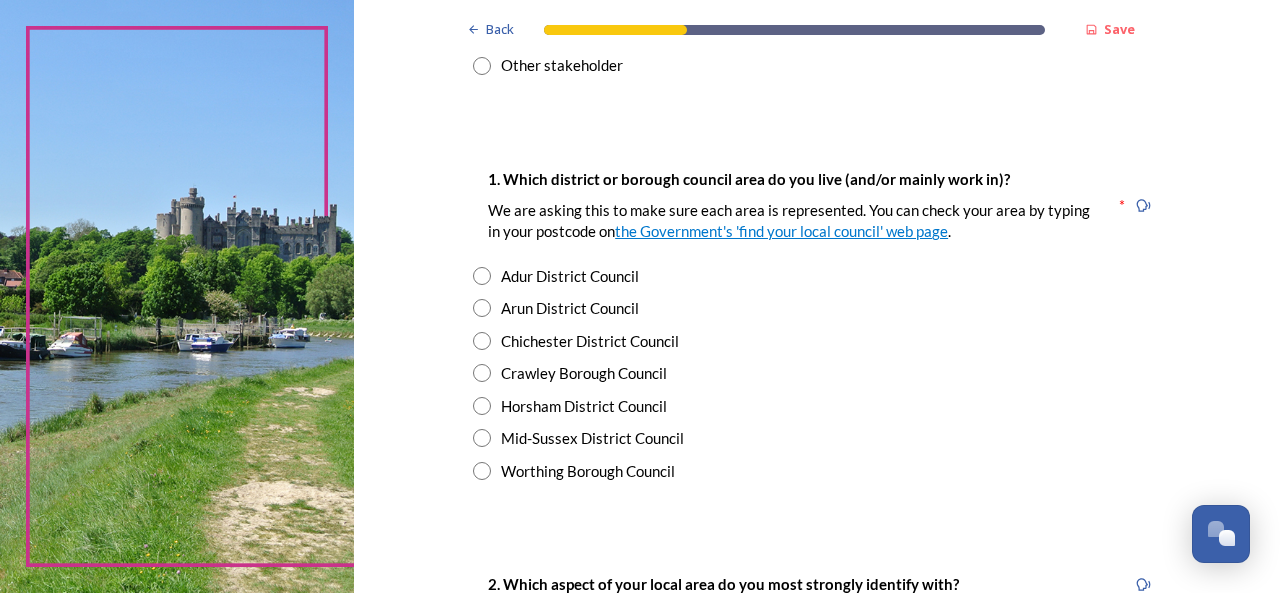 click at bounding box center (482, 471) 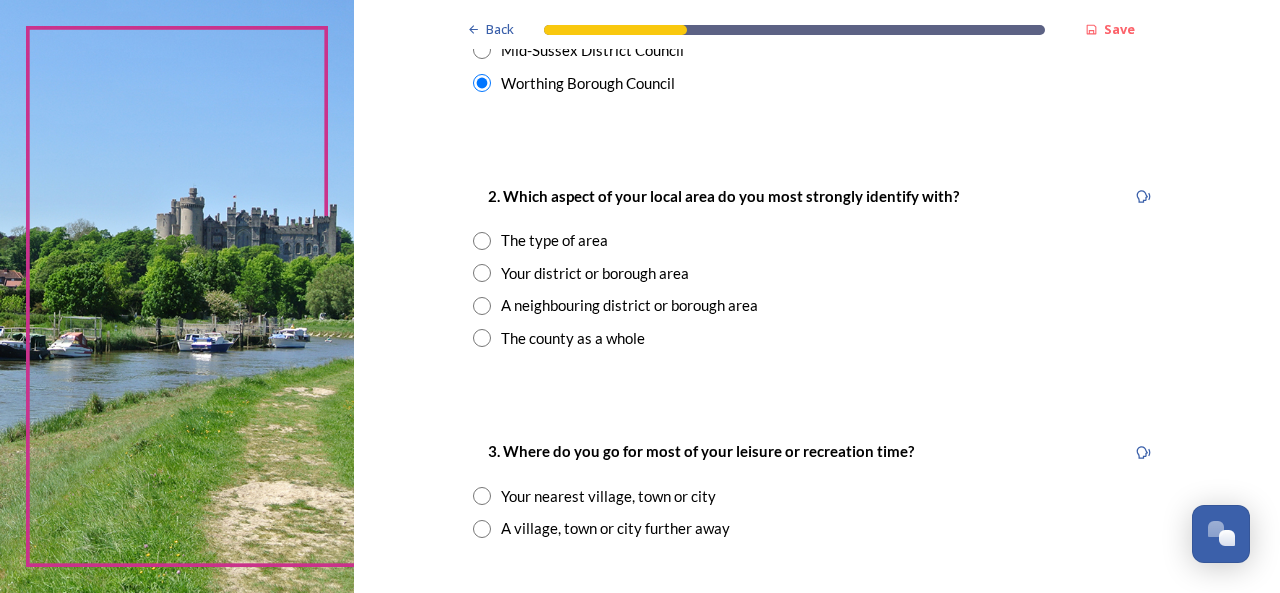 scroll, scrollTop: 735, scrollLeft: 0, axis: vertical 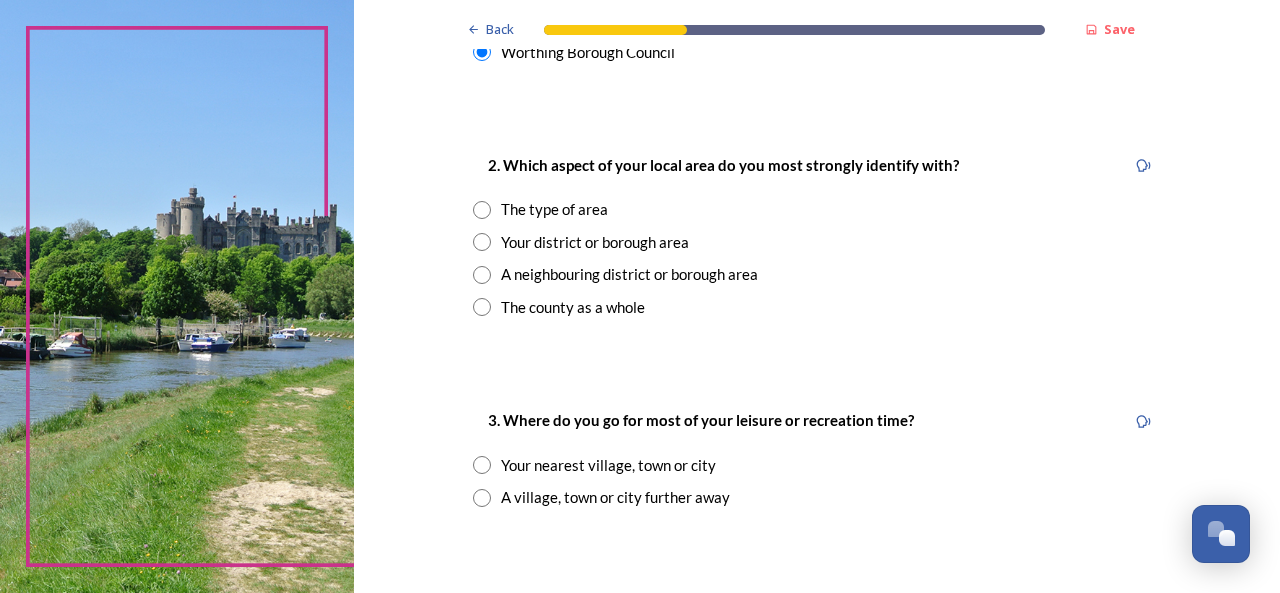 click at bounding box center [482, 210] 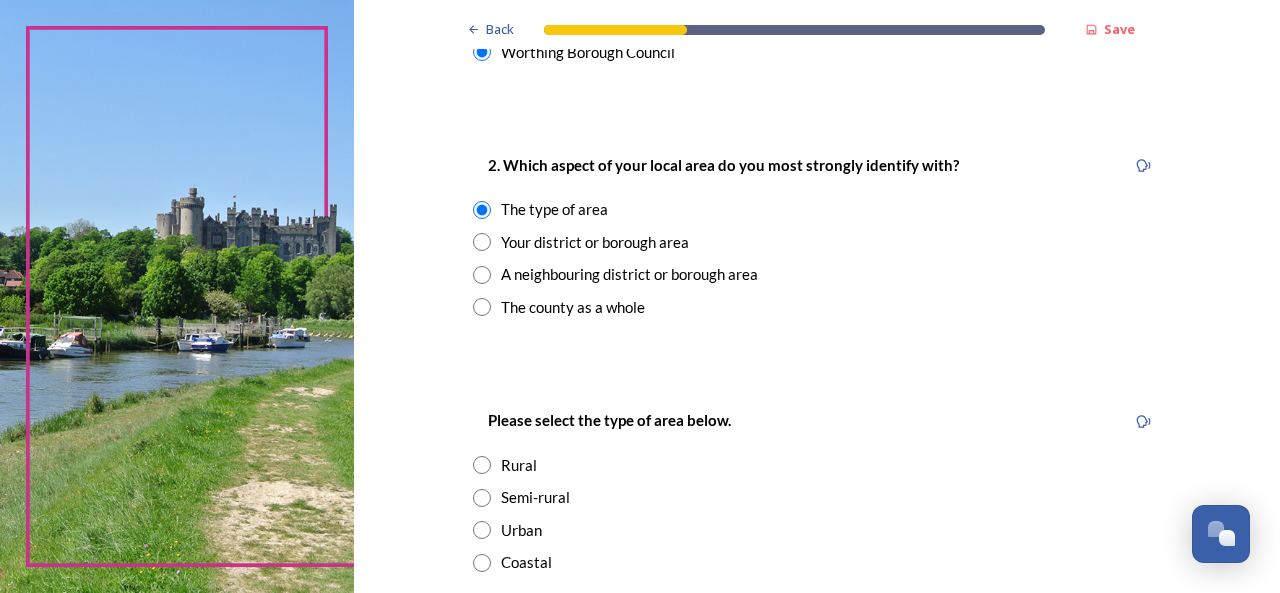 click at bounding box center [482, 563] 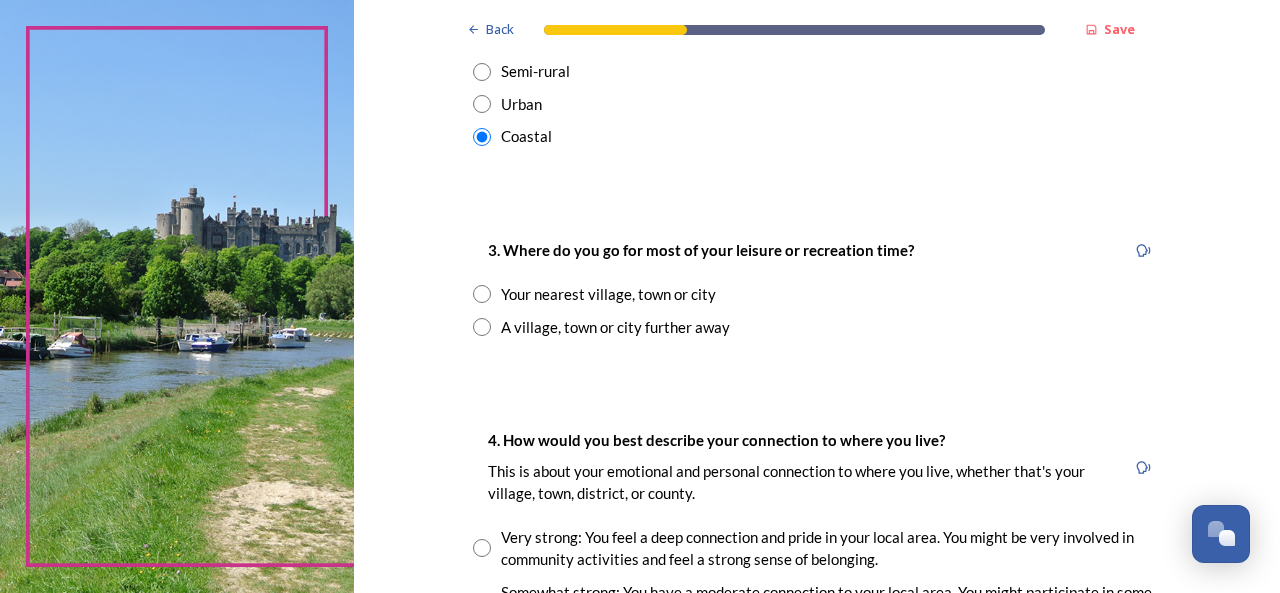 scroll, scrollTop: 1192, scrollLeft: 0, axis: vertical 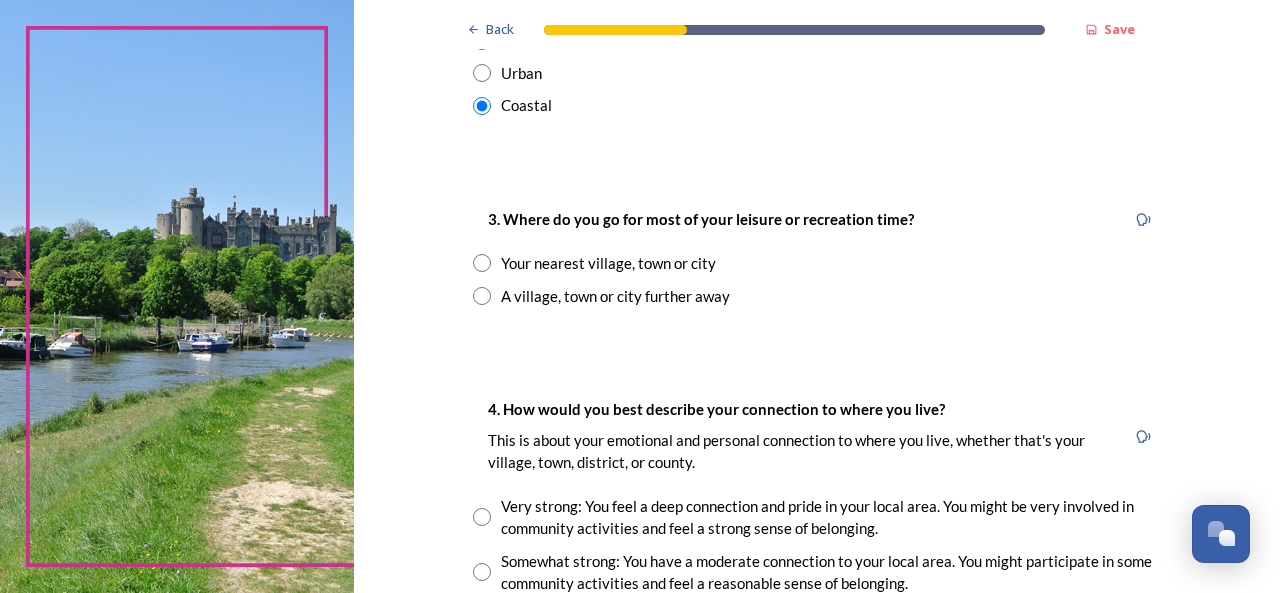 click at bounding box center [482, 263] 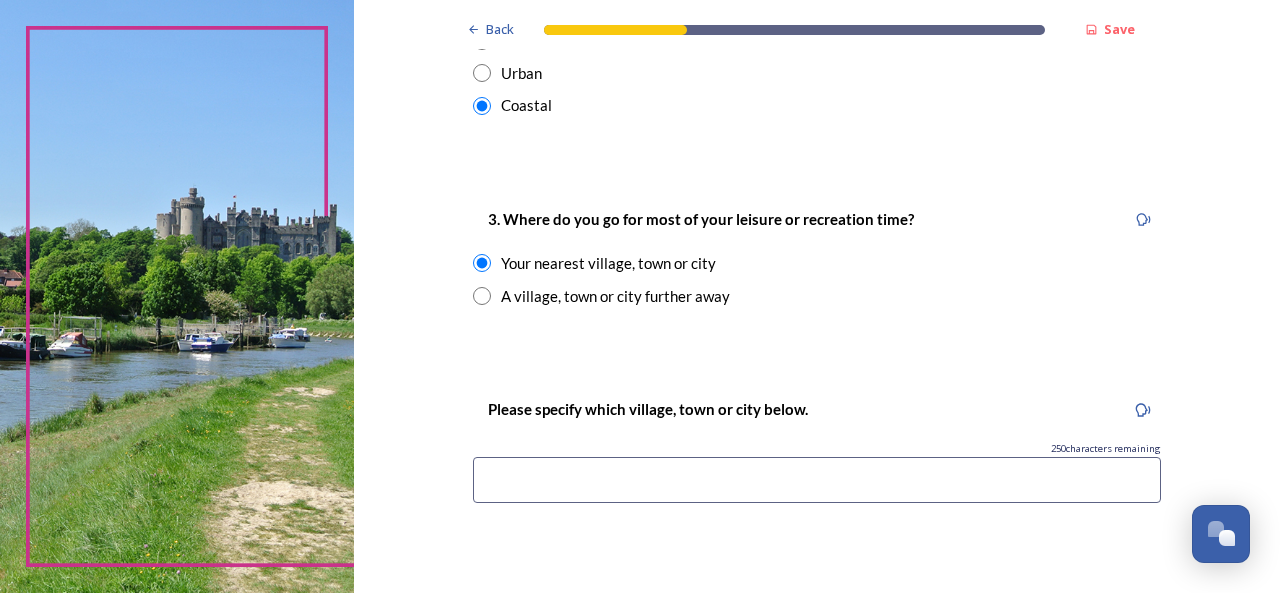 click at bounding box center [817, 480] 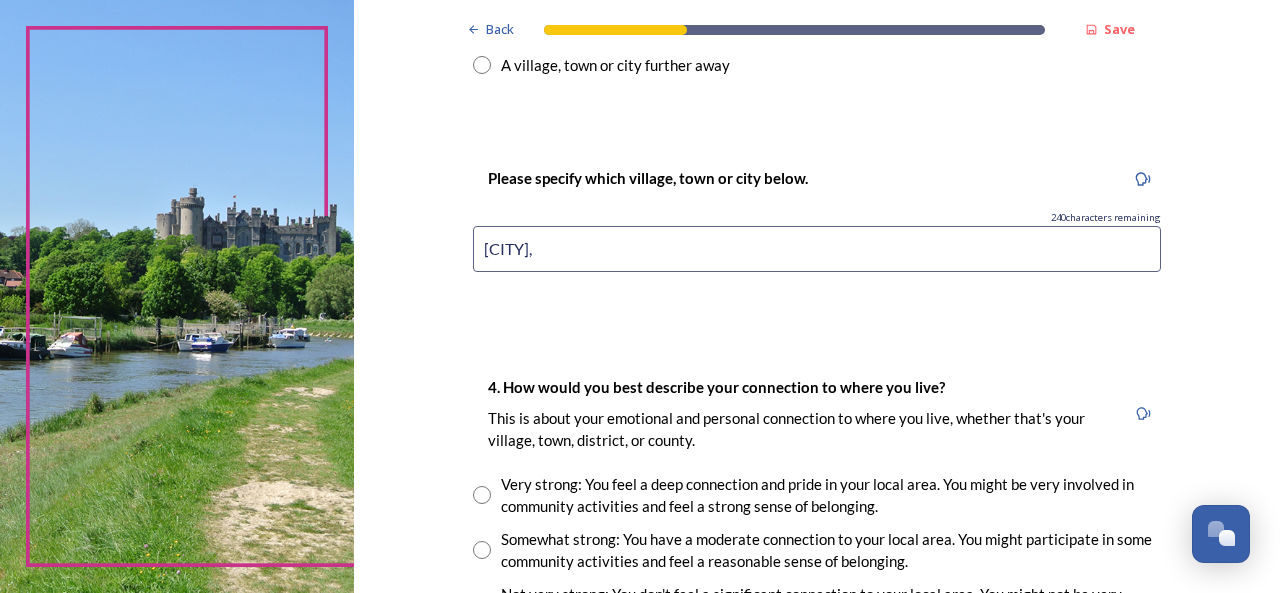 scroll, scrollTop: 1531, scrollLeft: 0, axis: vertical 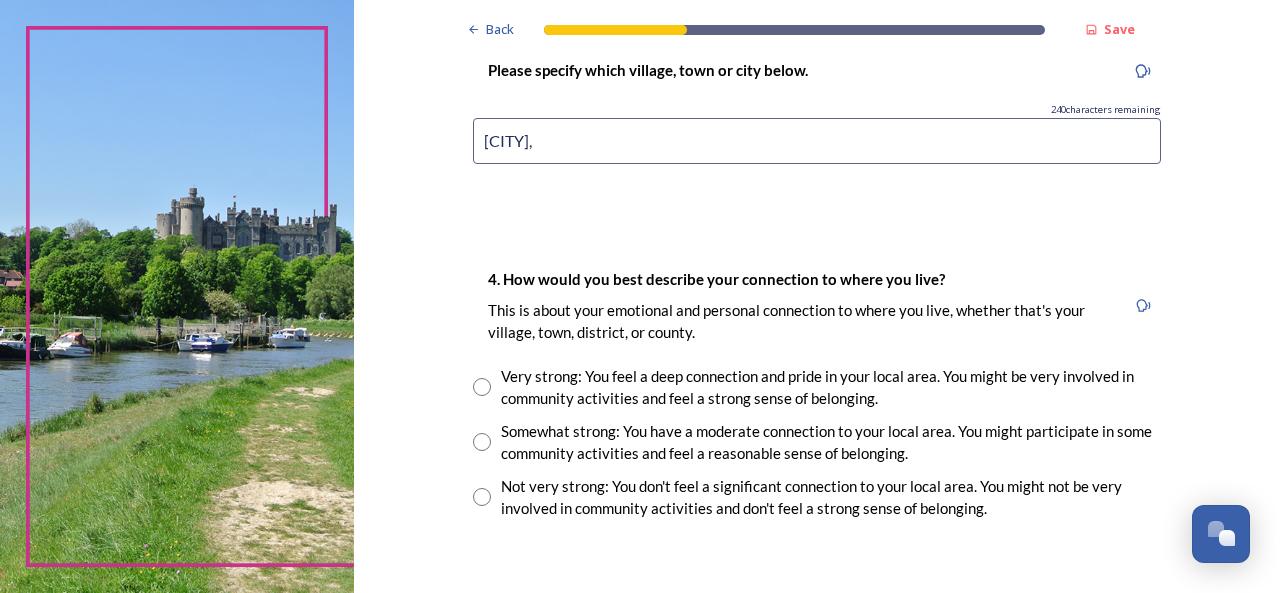 type on "[CITY]," 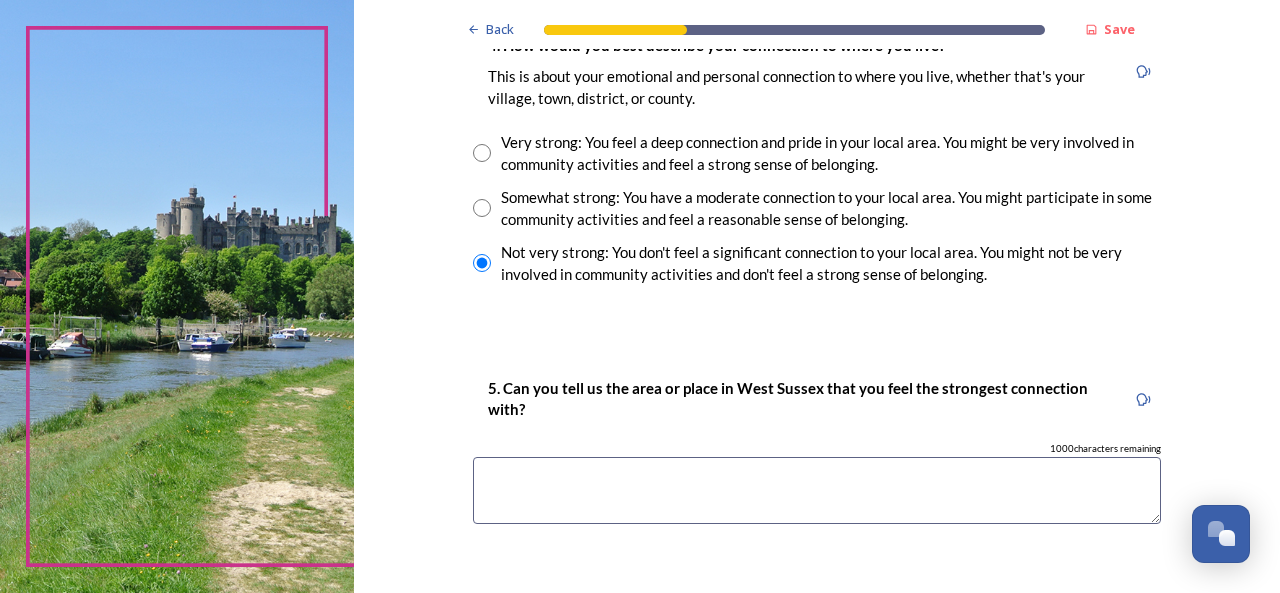 scroll, scrollTop: 1778, scrollLeft: 0, axis: vertical 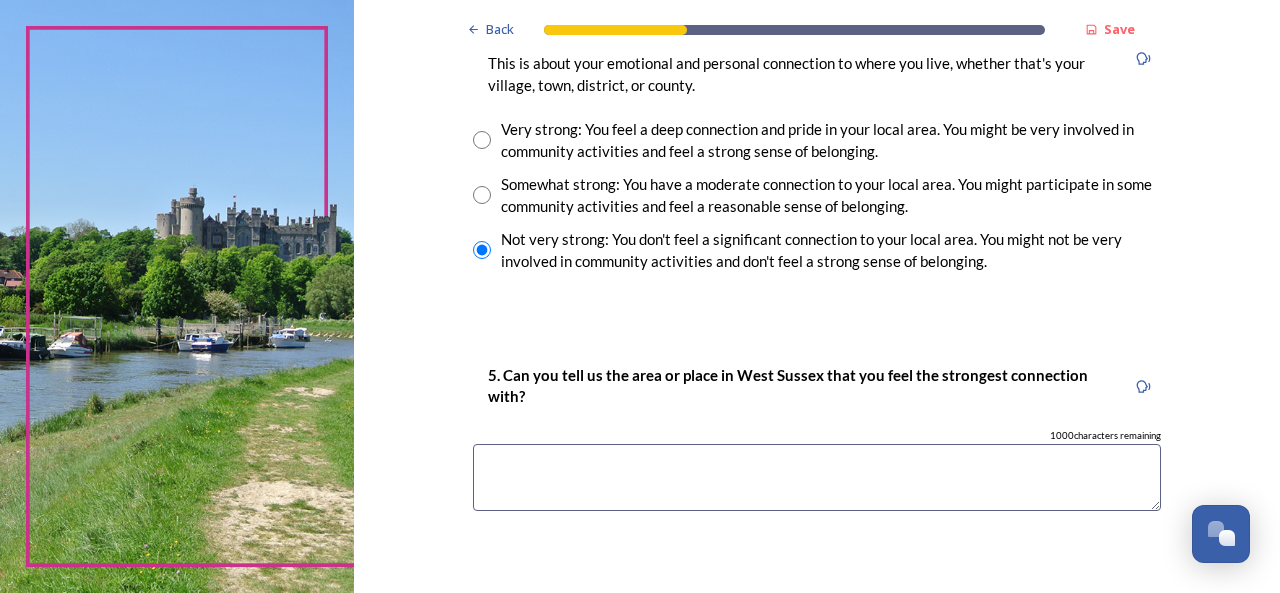 click at bounding box center (817, 477) 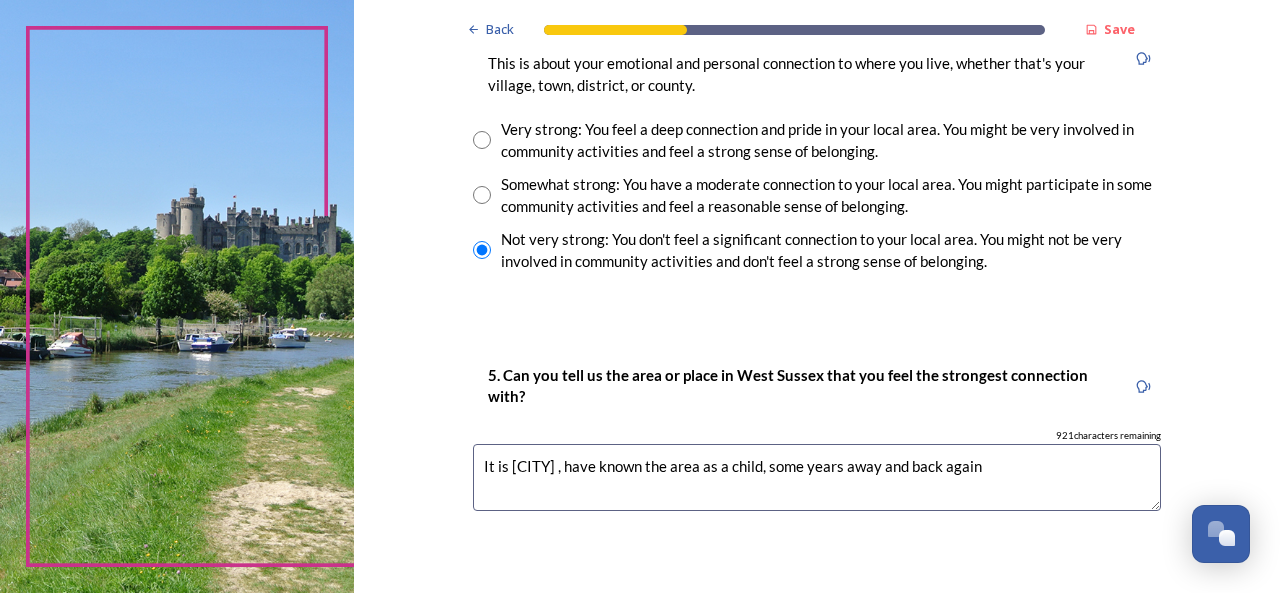 click on "It is [CITY] , have known the area as a child, some years away and back again" at bounding box center [817, 477] 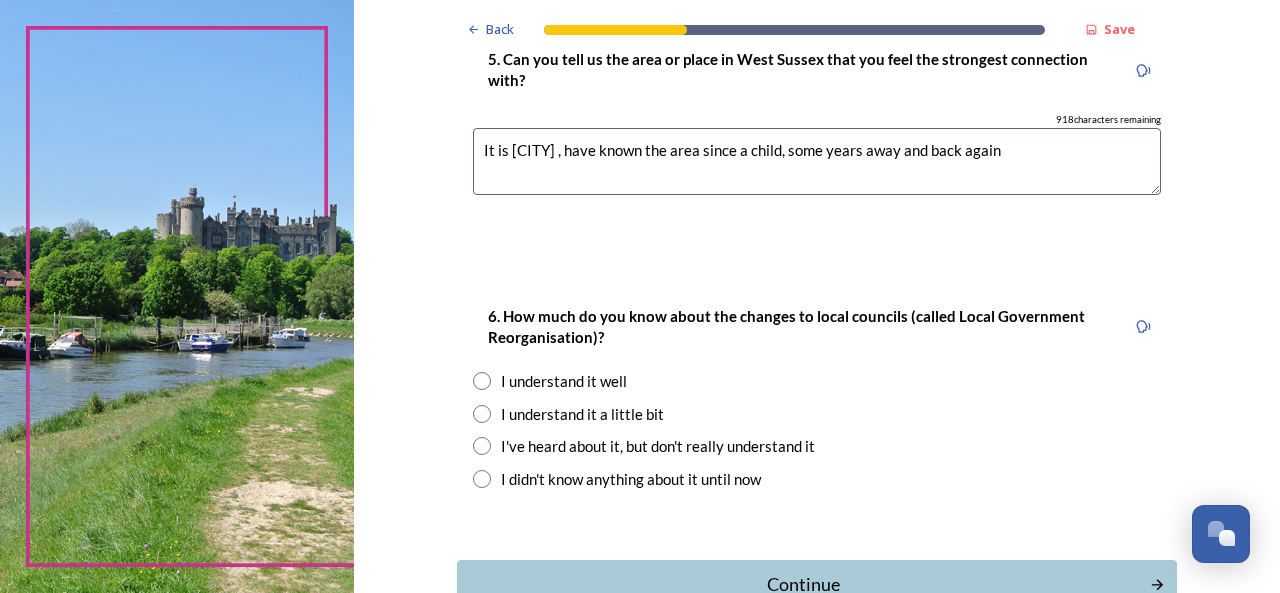 scroll, scrollTop: 2110, scrollLeft: 0, axis: vertical 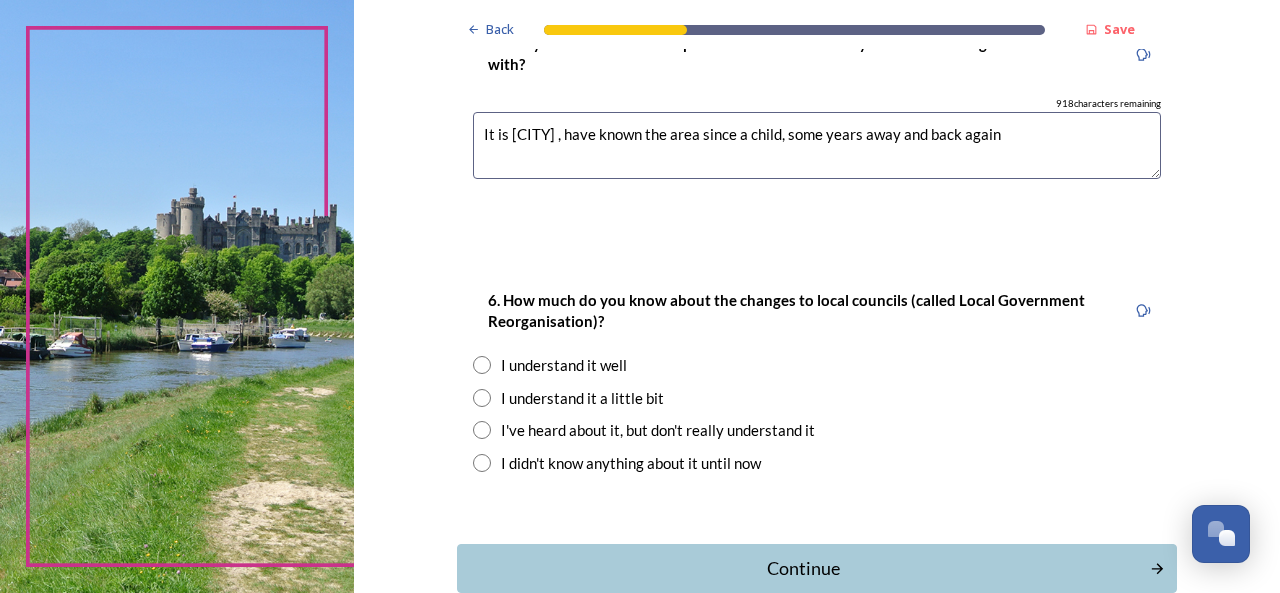 type on "It is [CITY] , have known the area since a child, some years away and back again" 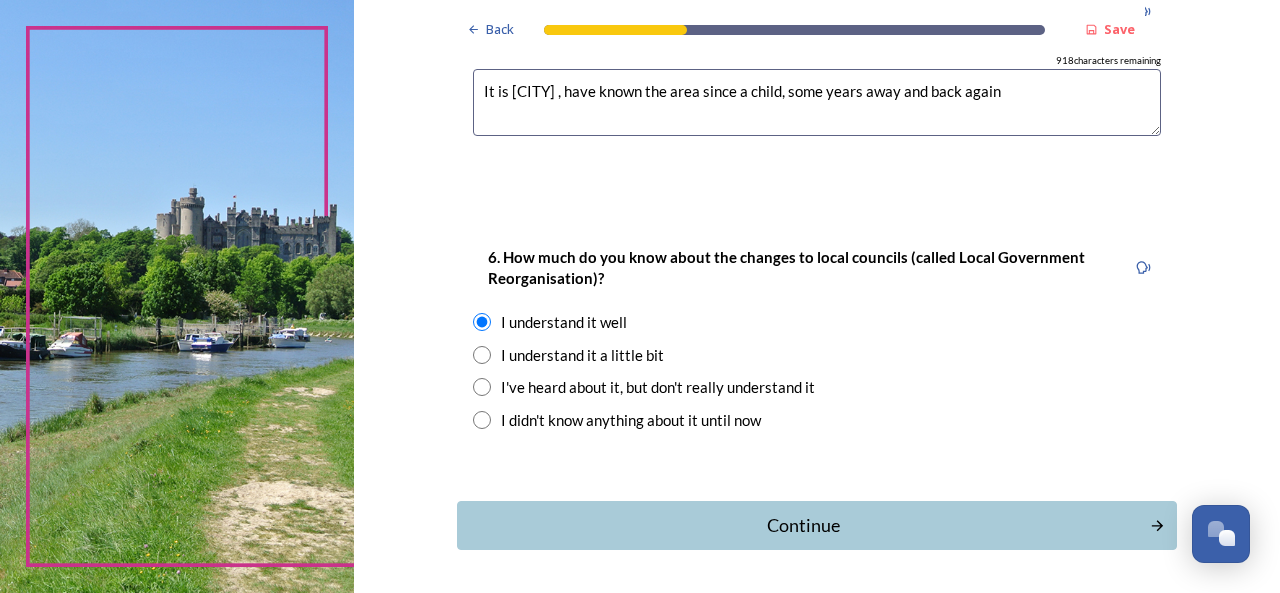 scroll, scrollTop: 2224, scrollLeft: 0, axis: vertical 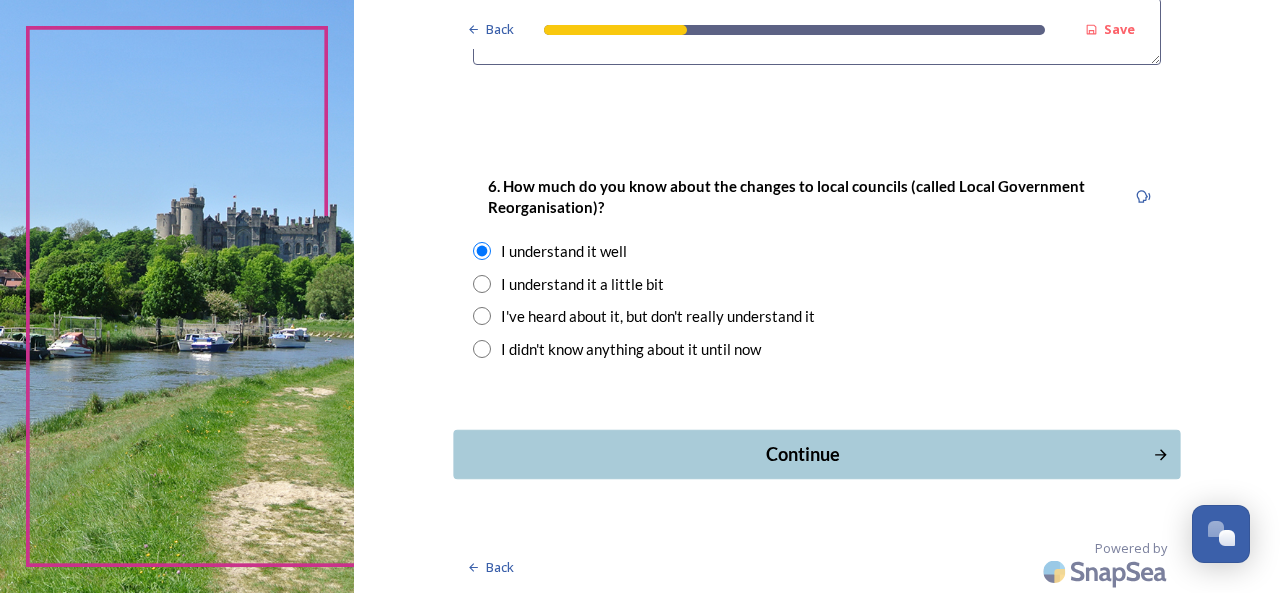 click on "Continue" at bounding box center [803, 454] 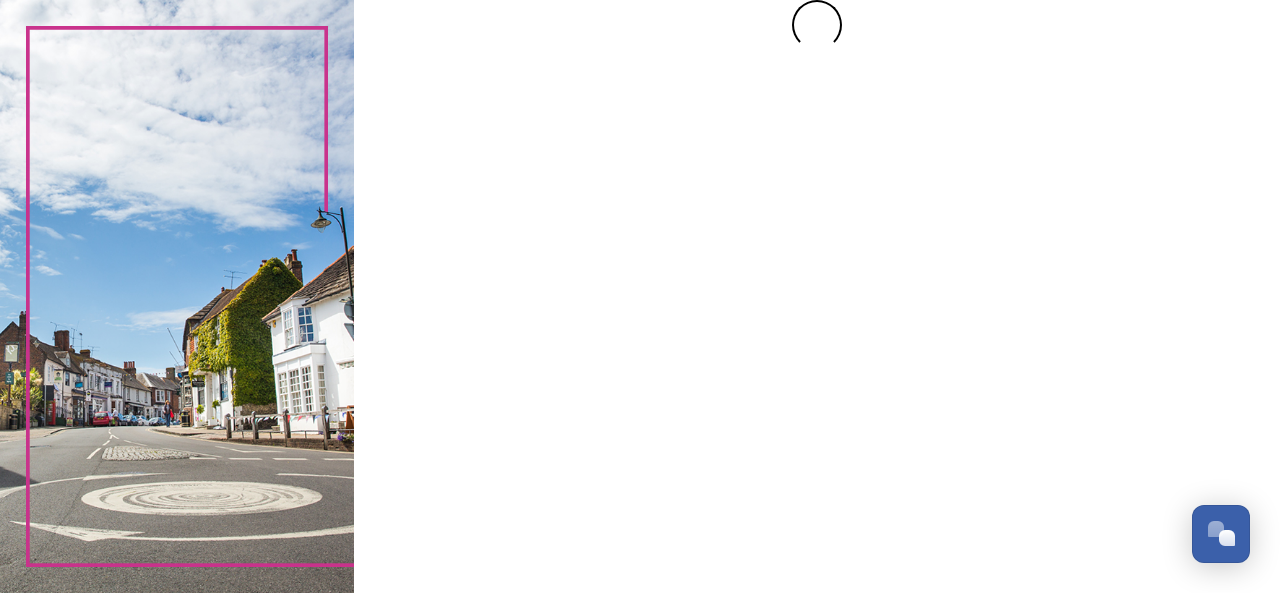 scroll, scrollTop: 0, scrollLeft: 0, axis: both 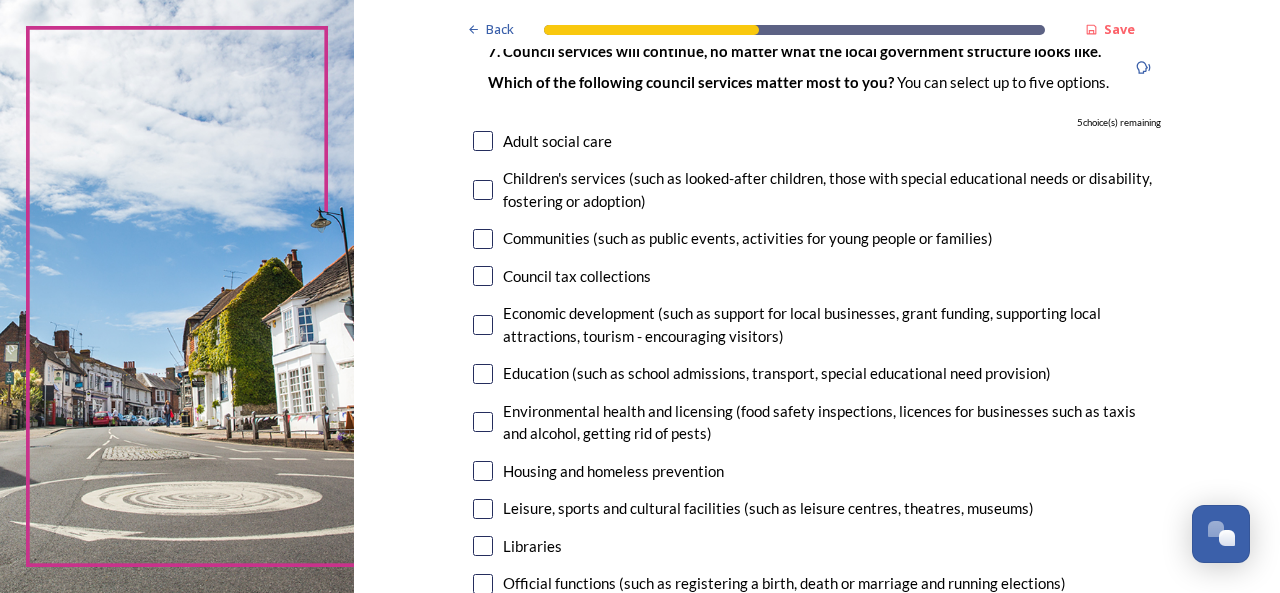 click at bounding box center [483, 325] 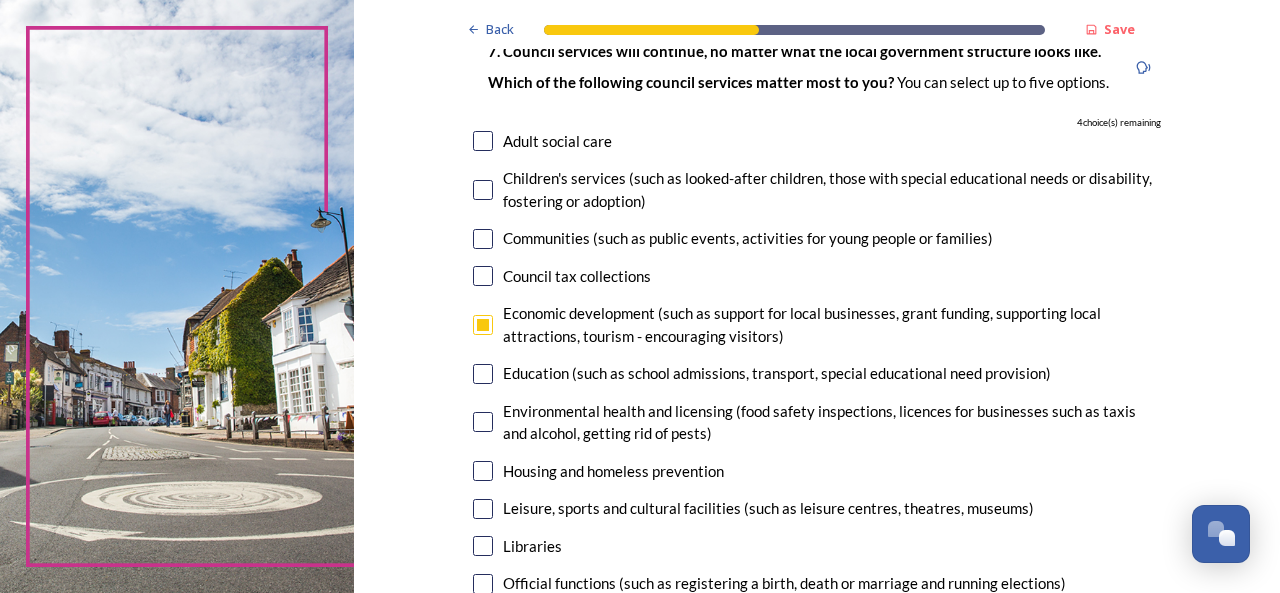 click at bounding box center (483, 422) 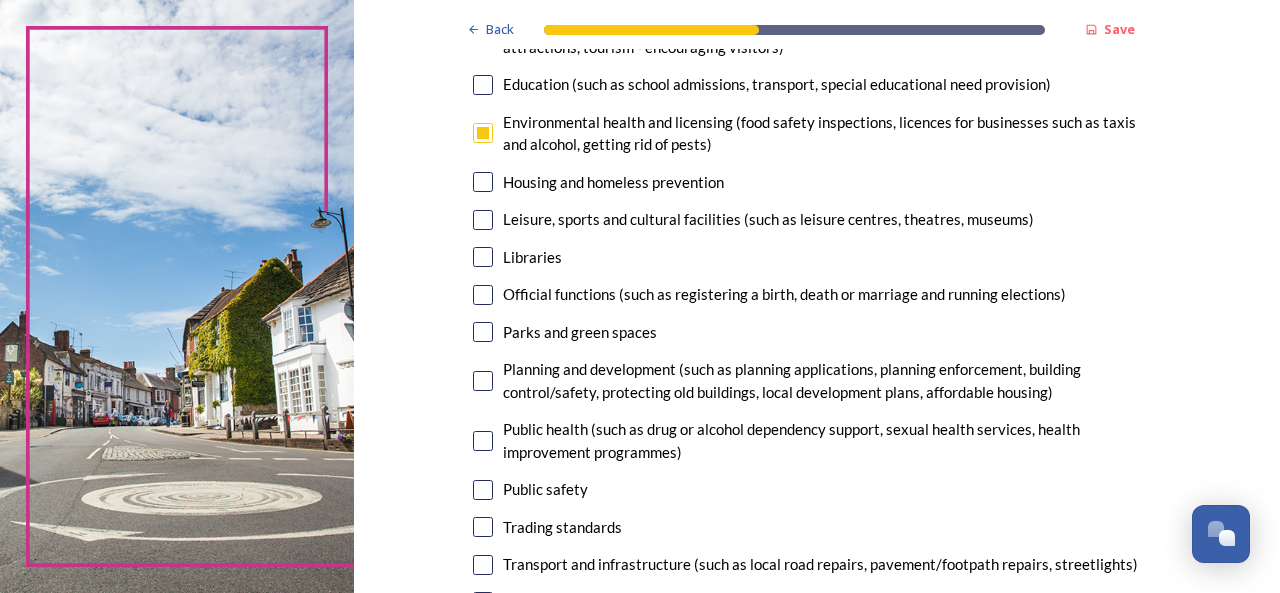 scroll, scrollTop: 448, scrollLeft: 0, axis: vertical 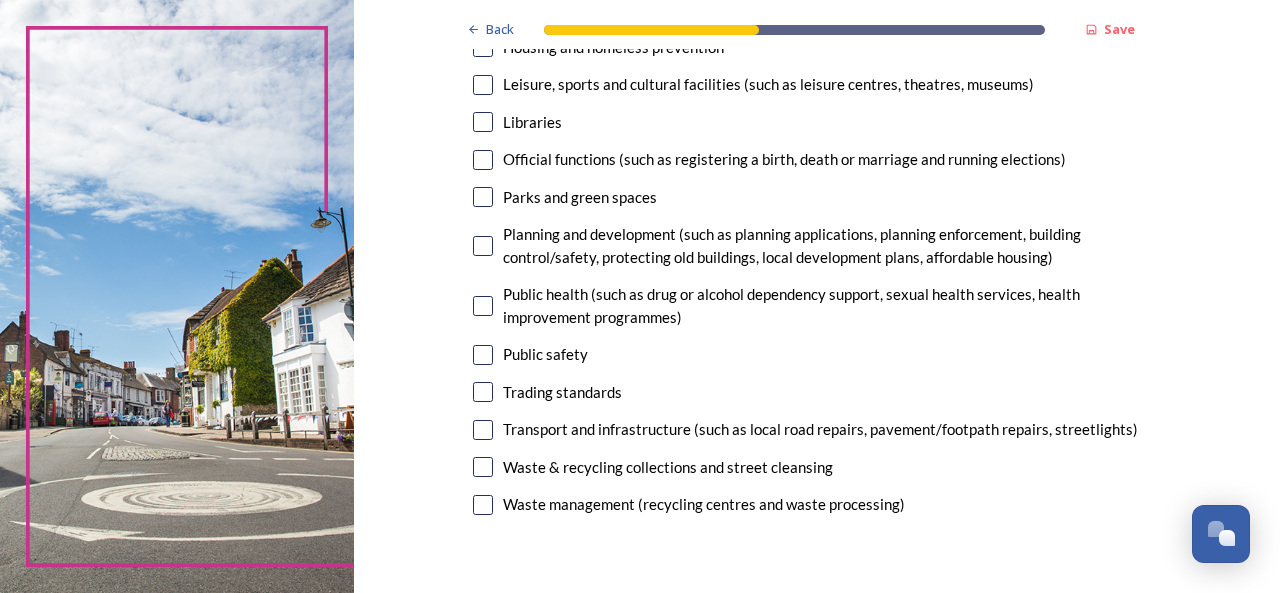 click at bounding box center (483, 467) 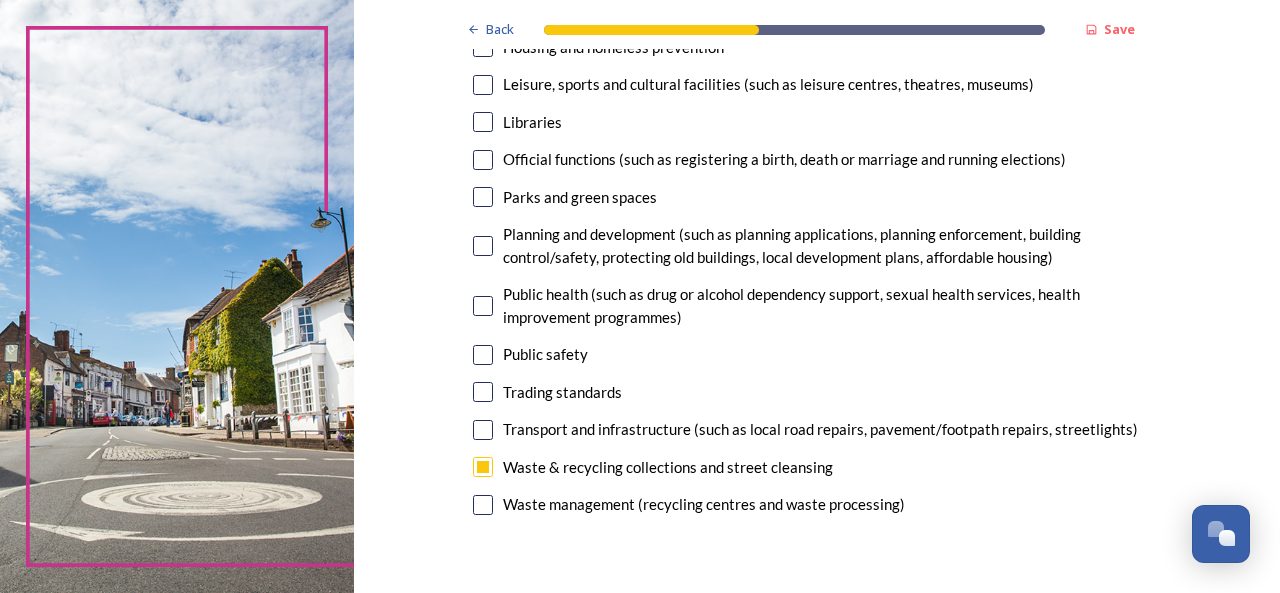 click at bounding box center (483, 430) 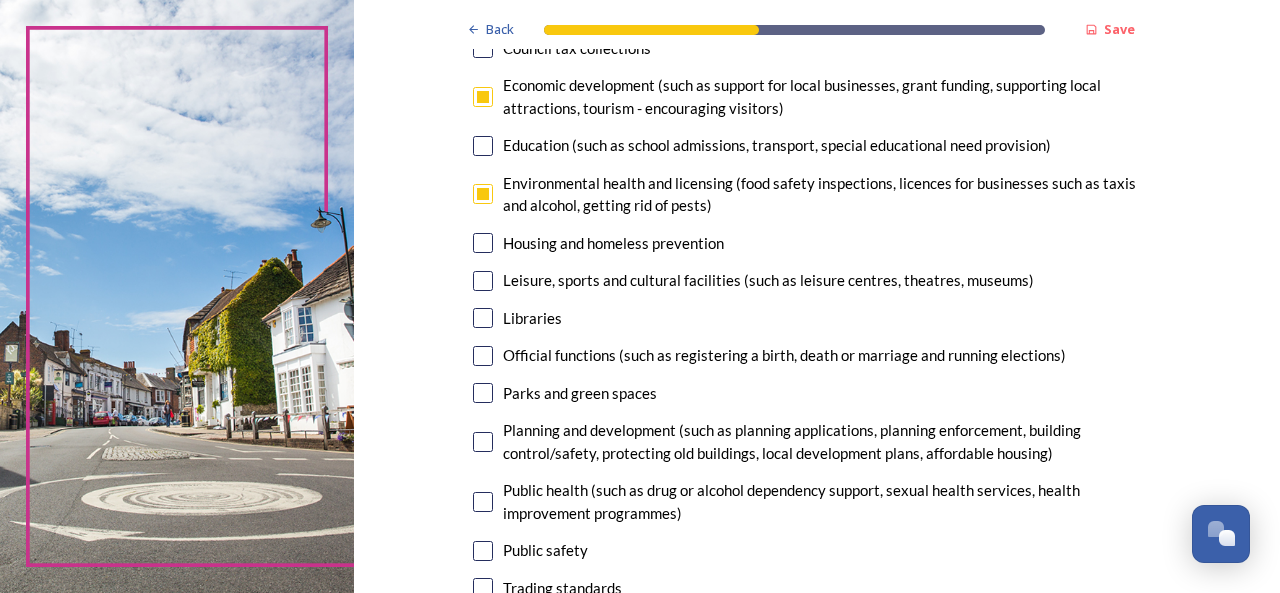 scroll, scrollTop: 354, scrollLeft: 0, axis: vertical 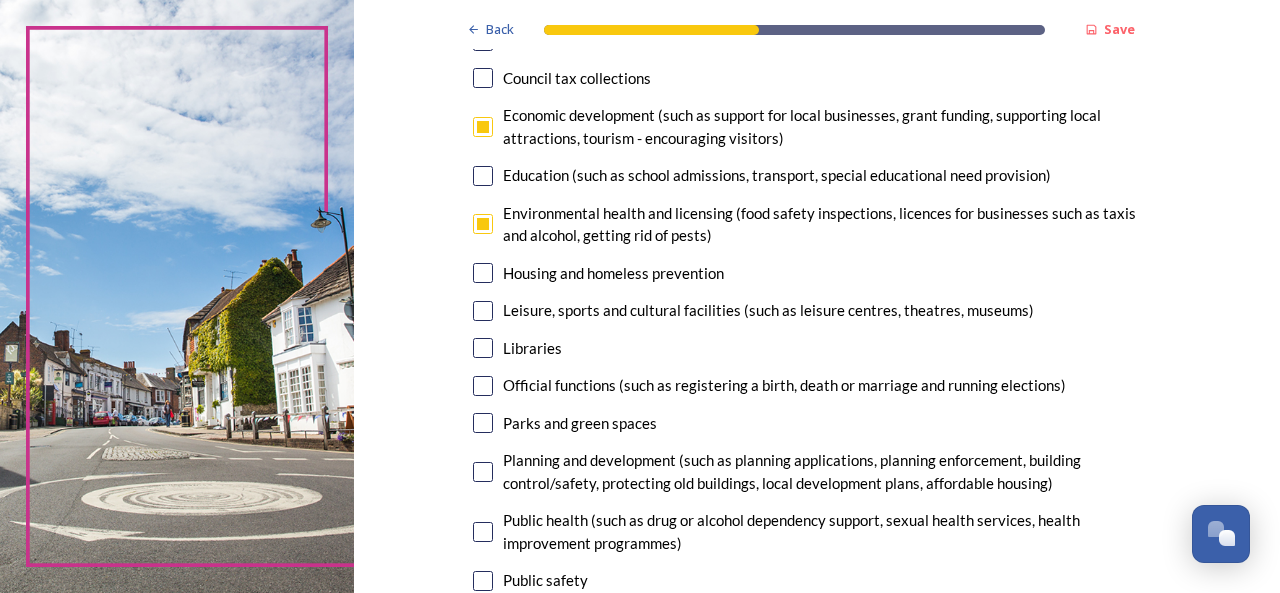 click at bounding box center (483, 423) 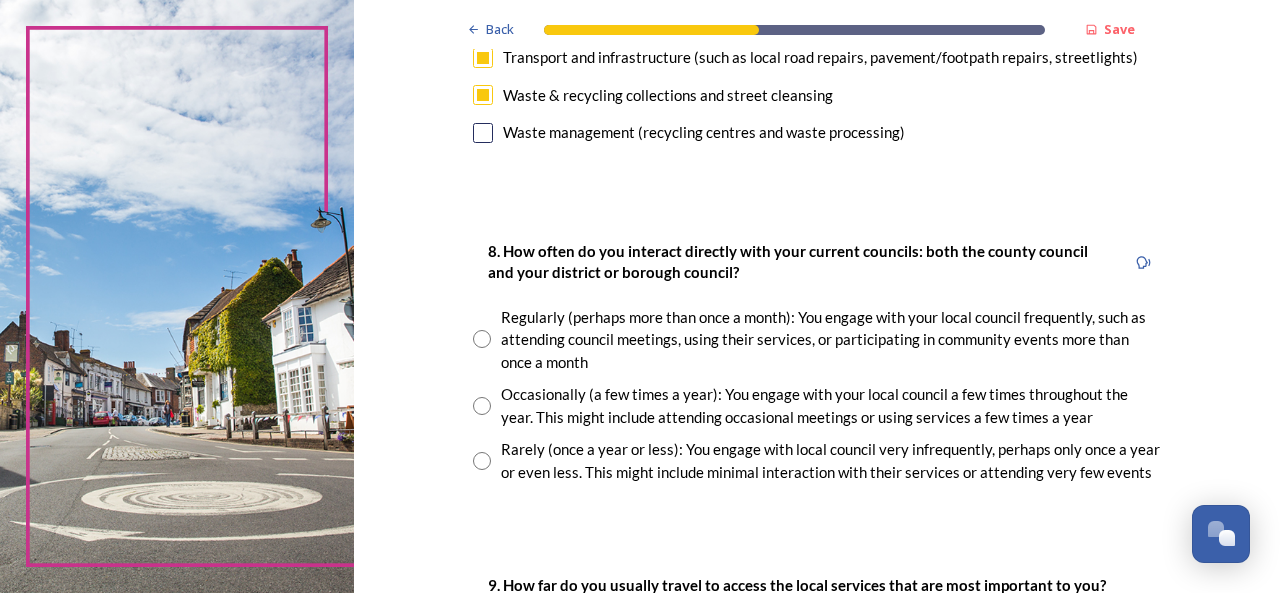 scroll, scrollTop: 998, scrollLeft: 0, axis: vertical 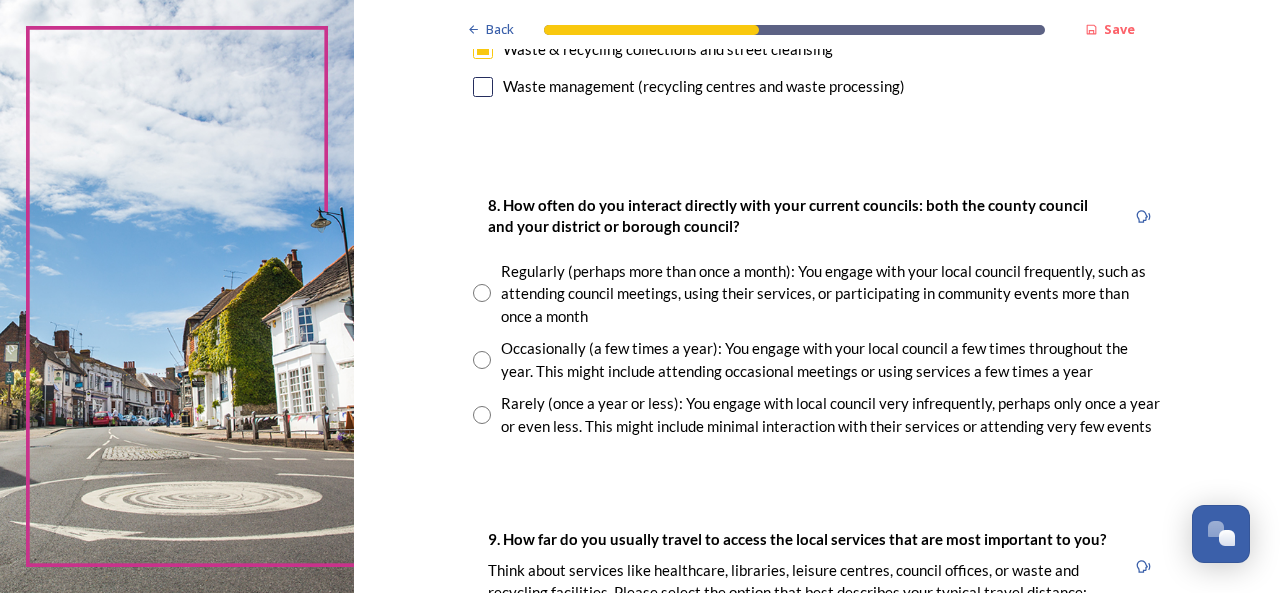 click at bounding box center (482, 360) 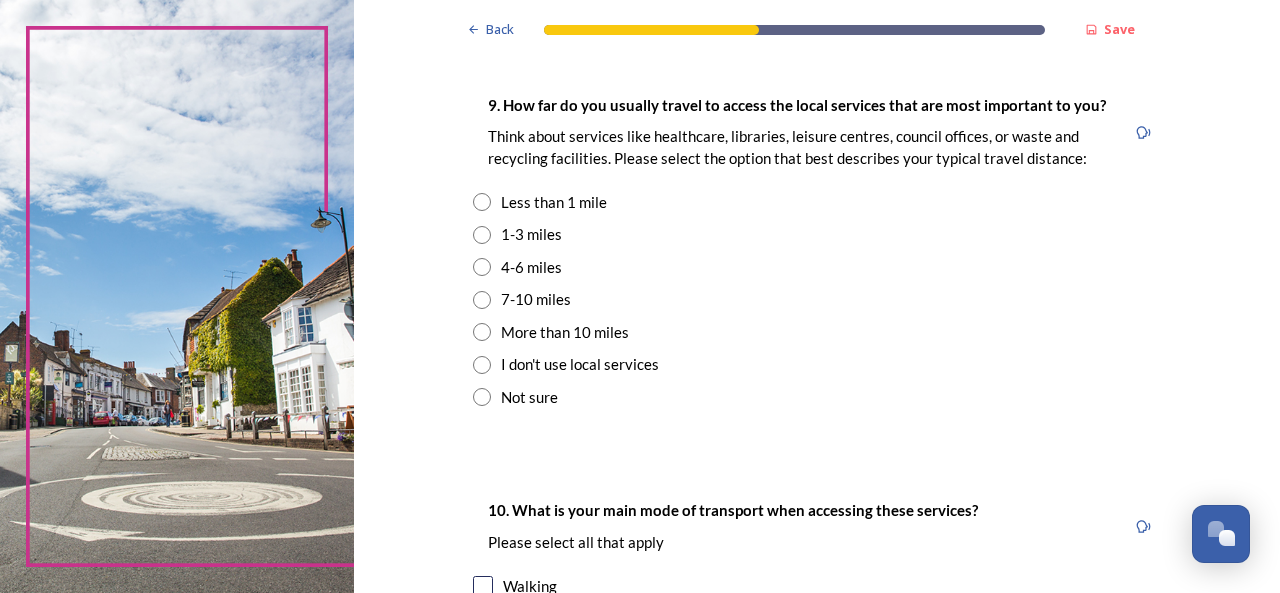 scroll, scrollTop: 1447, scrollLeft: 0, axis: vertical 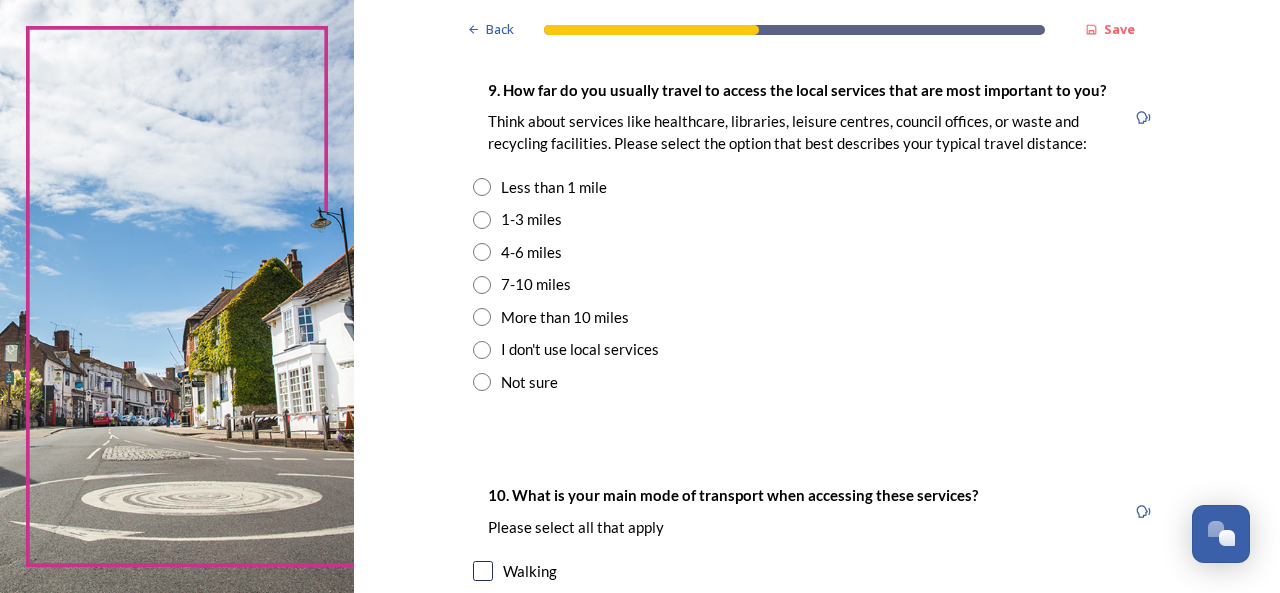 click at bounding box center [482, 252] 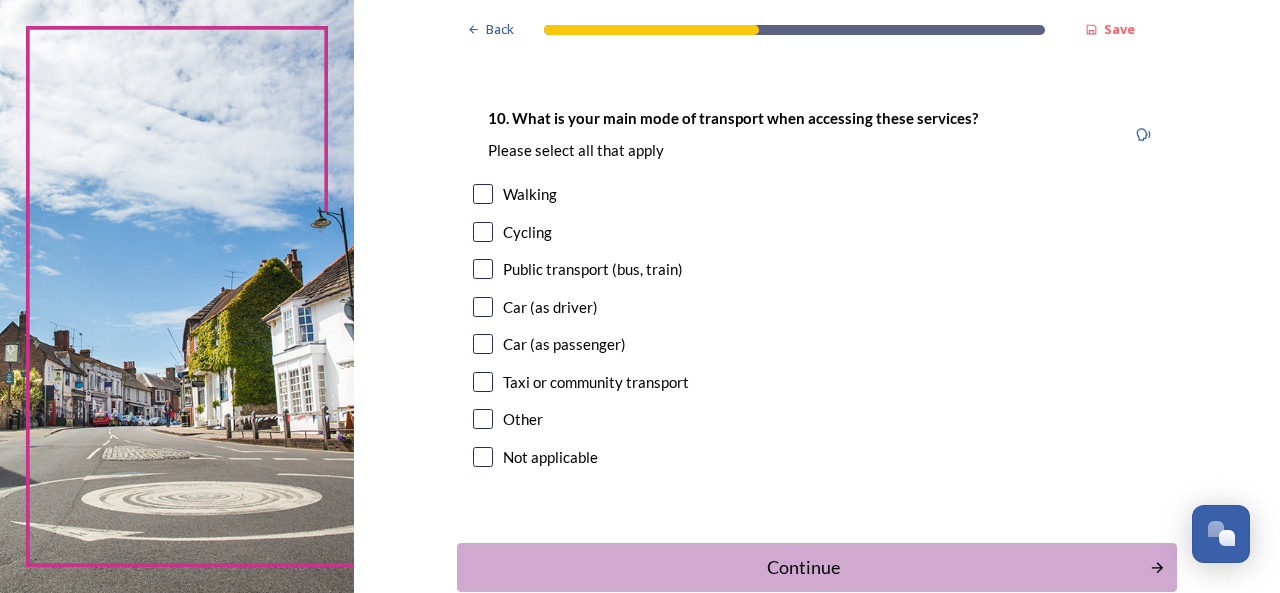 scroll, scrollTop: 1845, scrollLeft: 0, axis: vertical 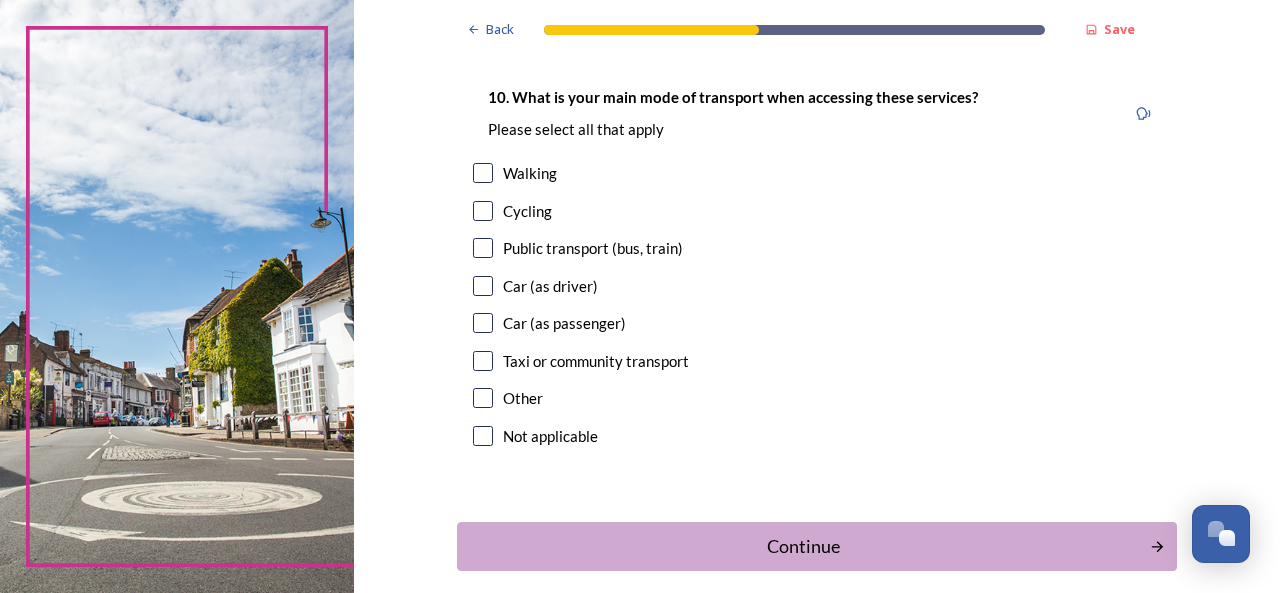 click at bounding box center (483, 286) 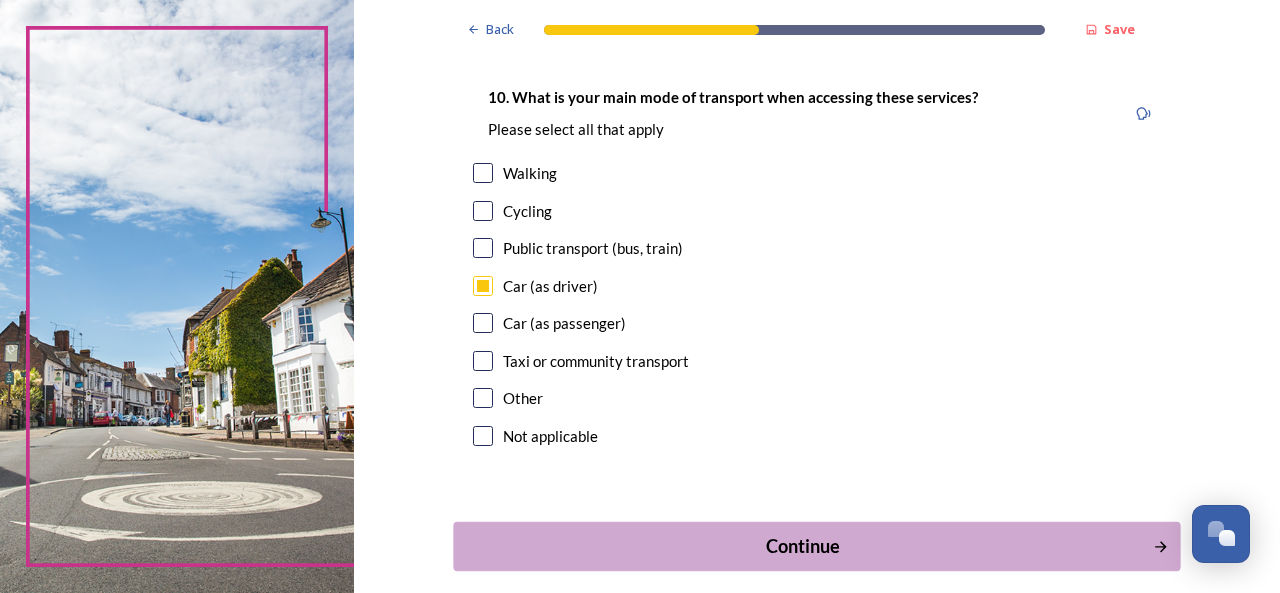 click on "Continue" at bounding box center [803, 546] 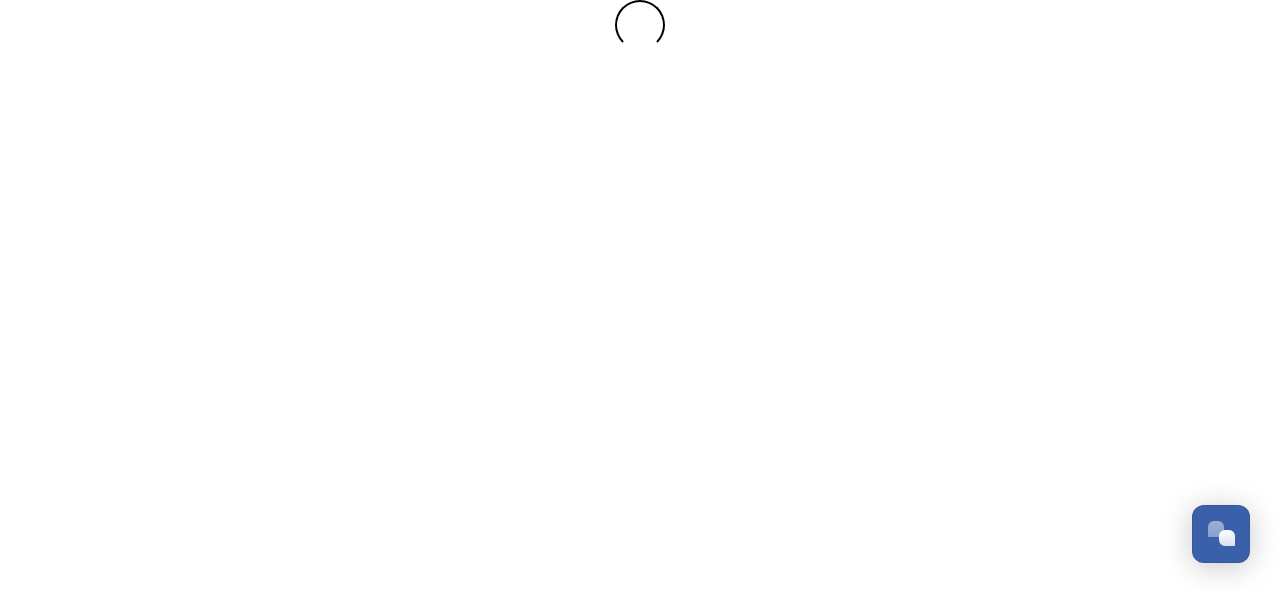 scroll, scrollTop: 0, scrollLeft: 0, axis: both 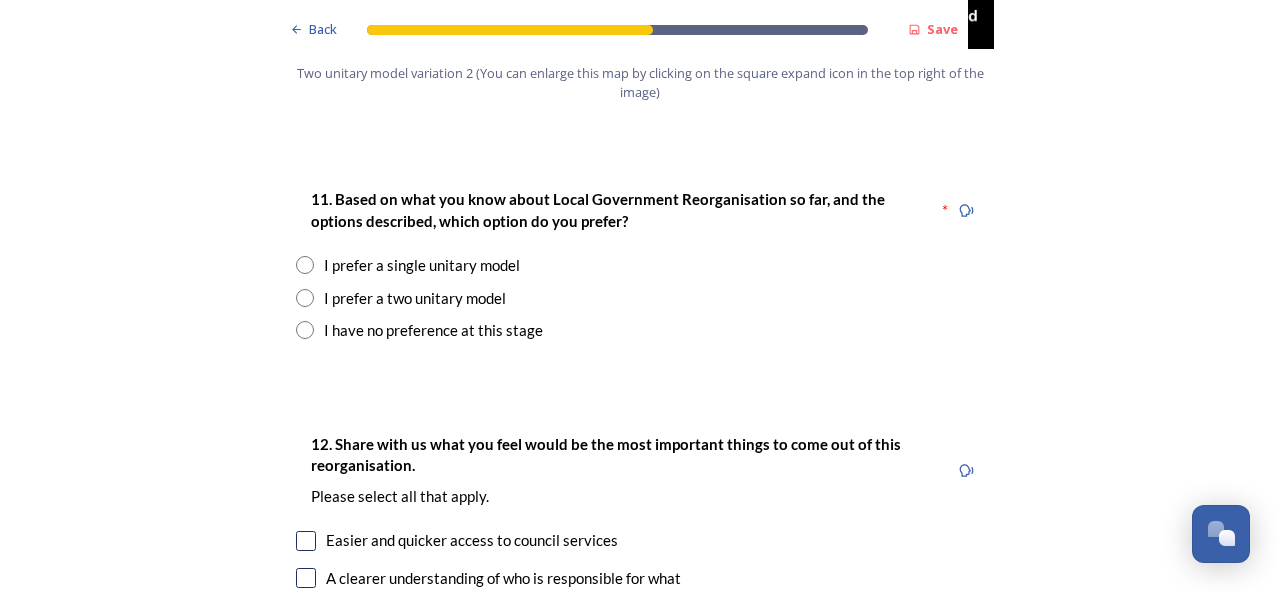 click at bounding box center (305, 298) 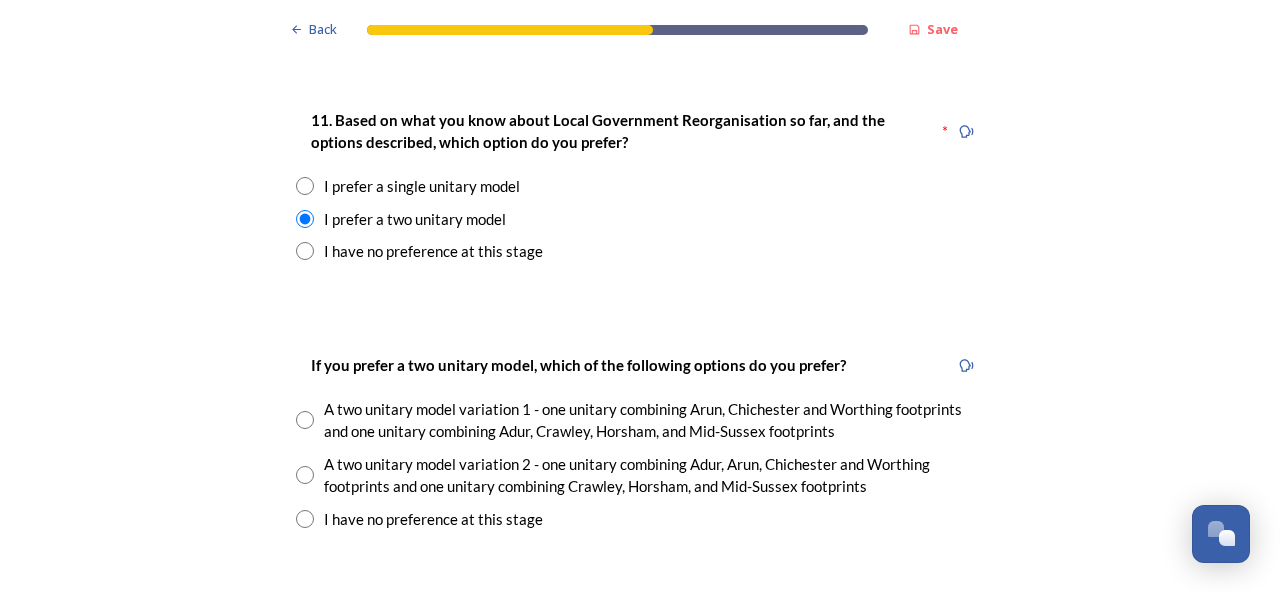 scroll, scrollTop: 2654, scrollLeft: 0, axis: vertical 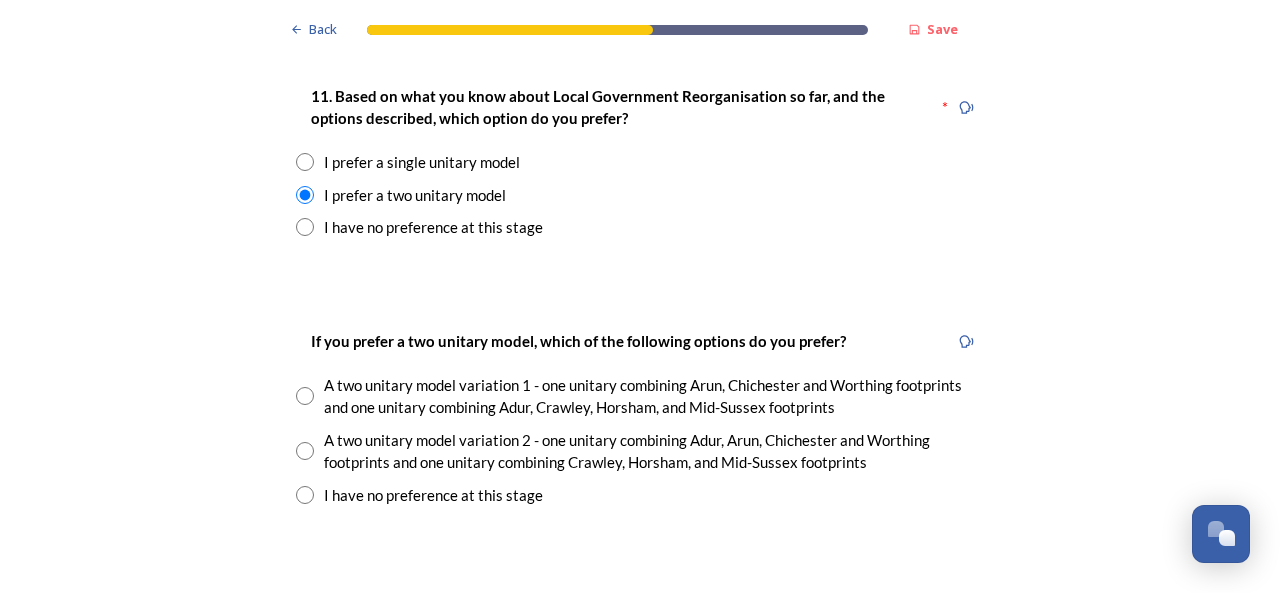 click at bounding box center (305, 451) 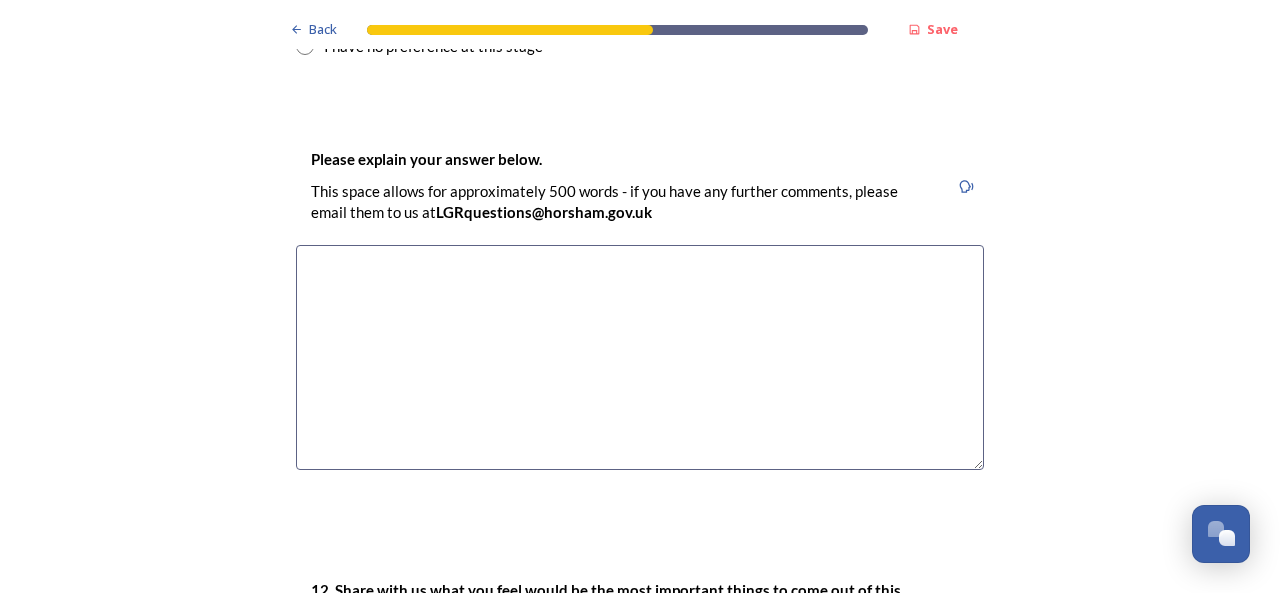 scroll, scrollTop: 3111, scrollLeft: 0, axis: vertical 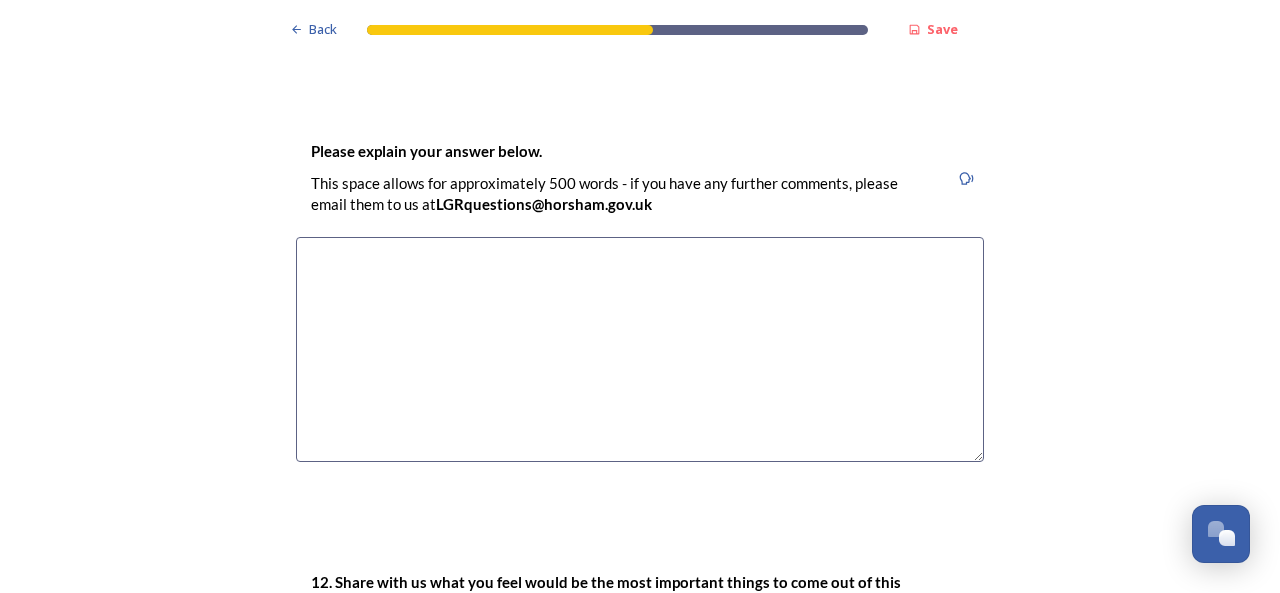 click at bounding box center (640, 349) 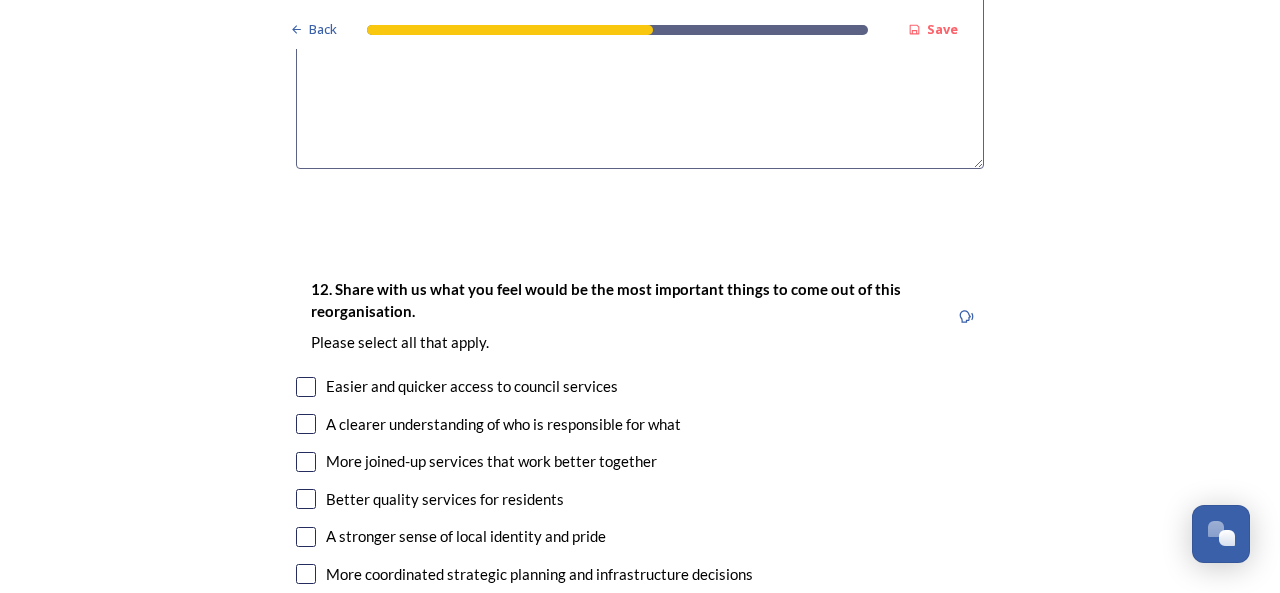 scroll, scrollTop: 3510, scrollLeft: 0, axis: vertical 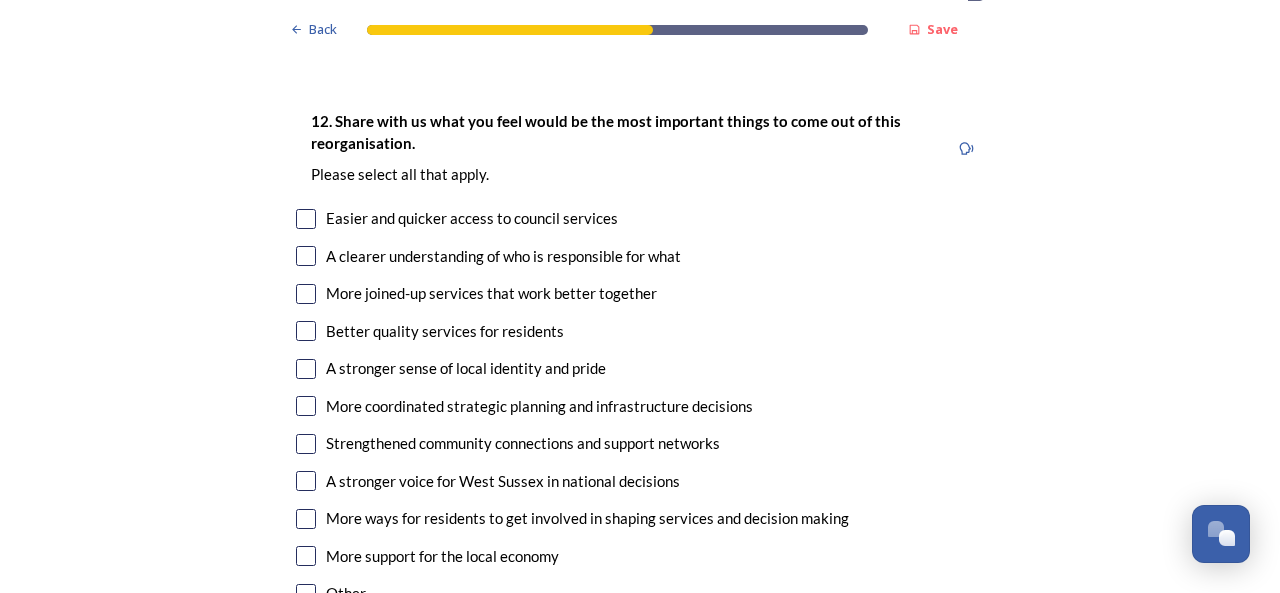 type on "[CITY] and [CITY] are familiar with each other and [CITY] [CITY] a natural progression , rather than splitting A&W. as an employee as well with Wellbeing we have closer links with [CITY] and [CITY] teams." 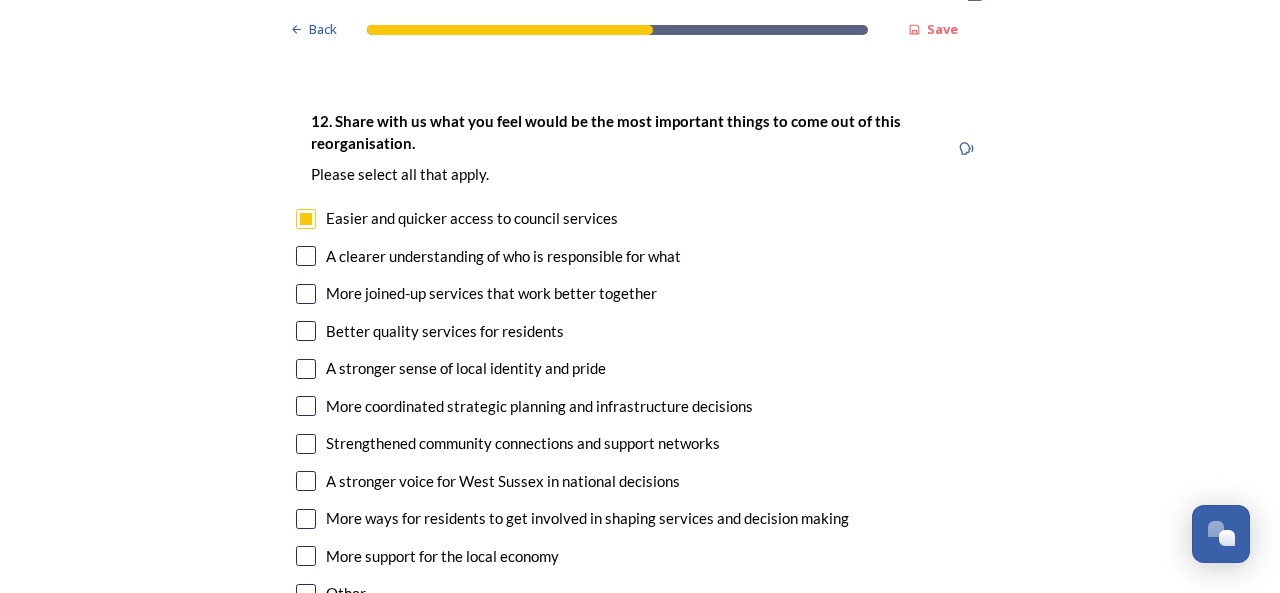 checkbox on "true" 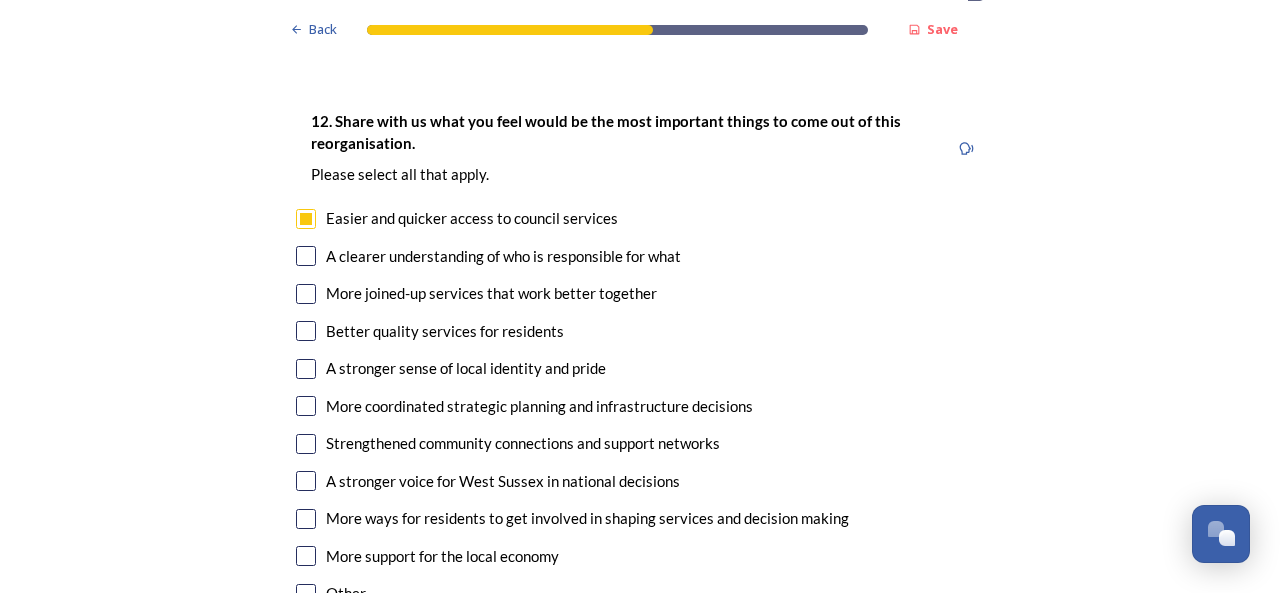 click on "More joined-up services that work better together" at bounding box center [640, 293] 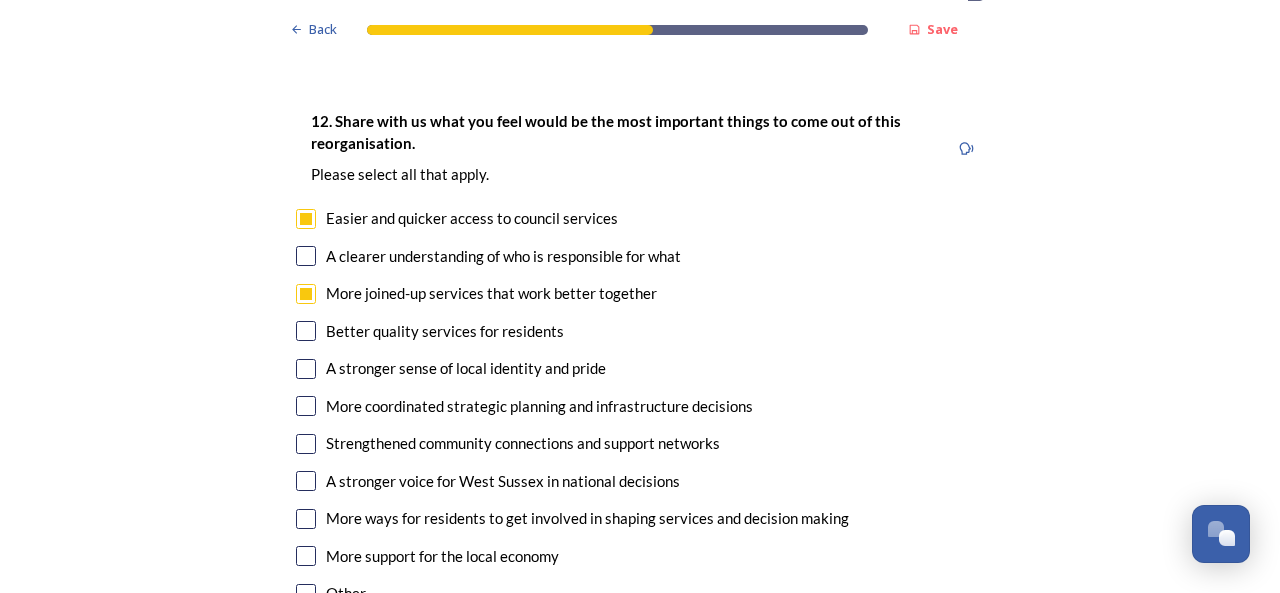 checkbox on "true" 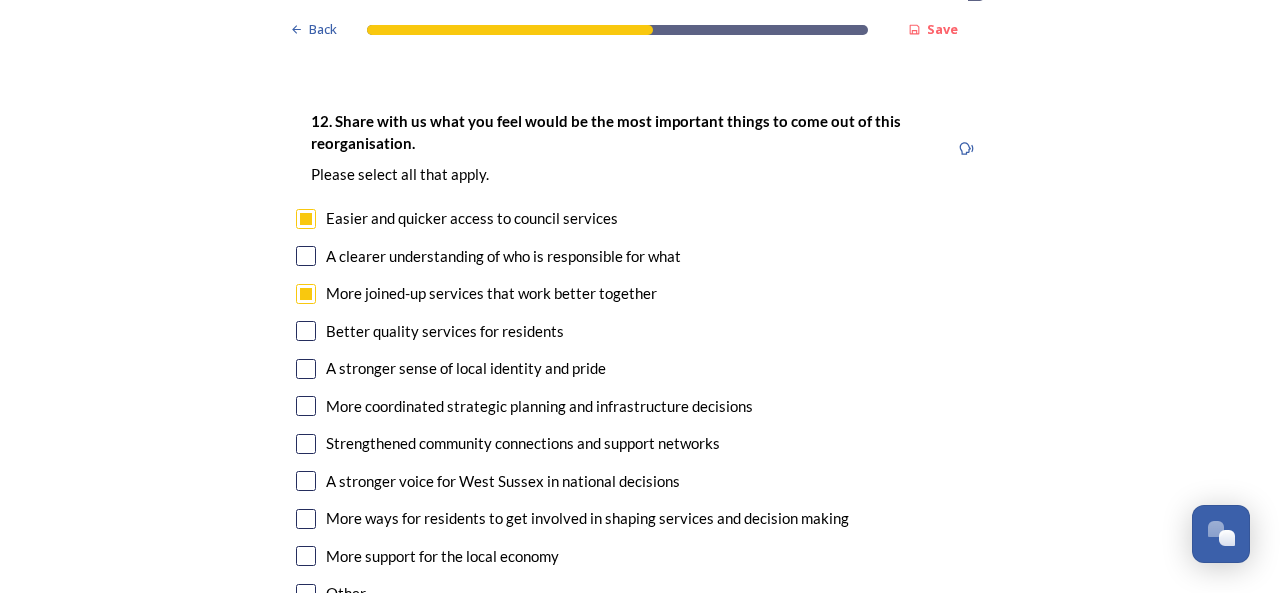 click at bounding box center (306, 219) 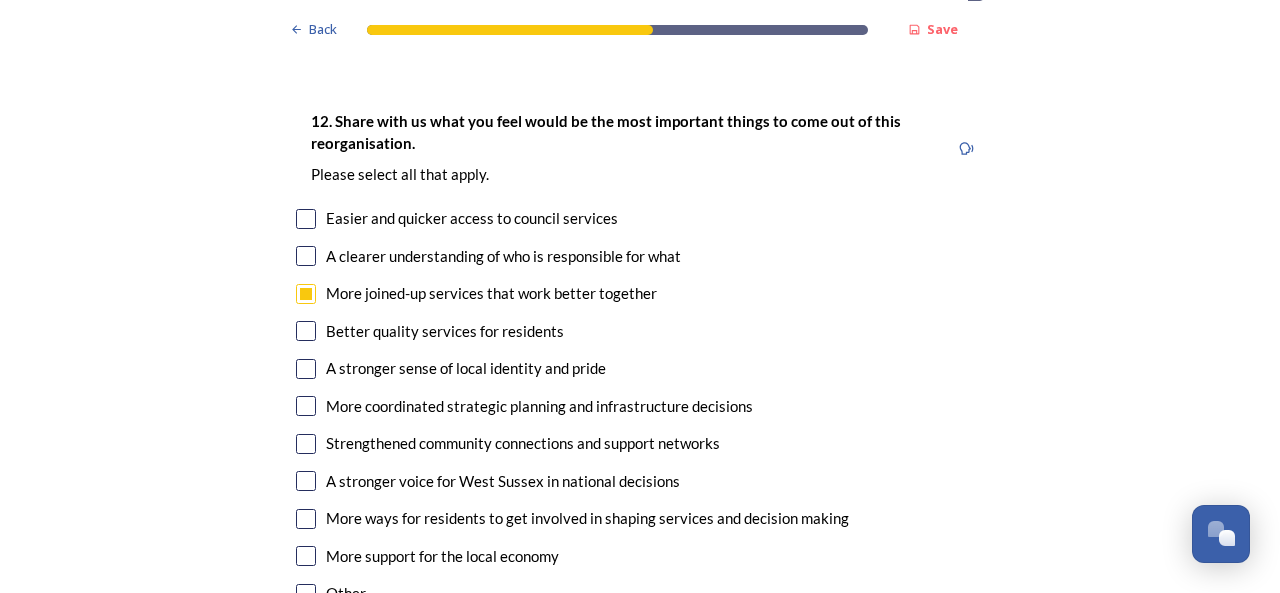 click at bounding box center [306, 369] 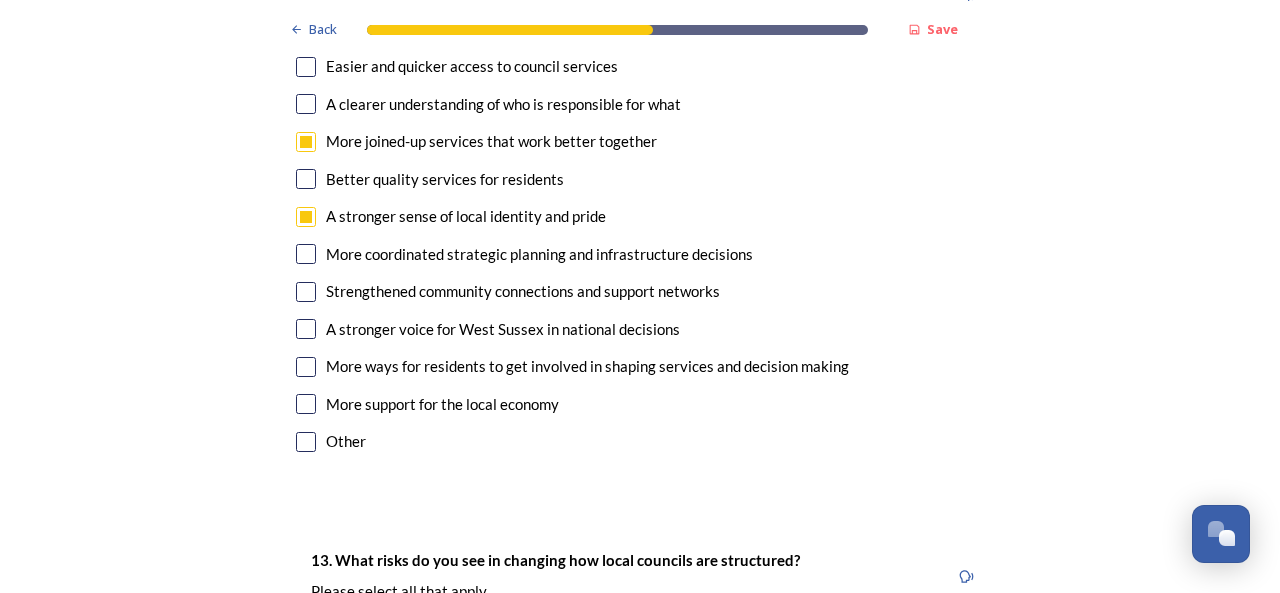 scroll, scrollTop: 3733, scrollLeft: 0, axis: vertical 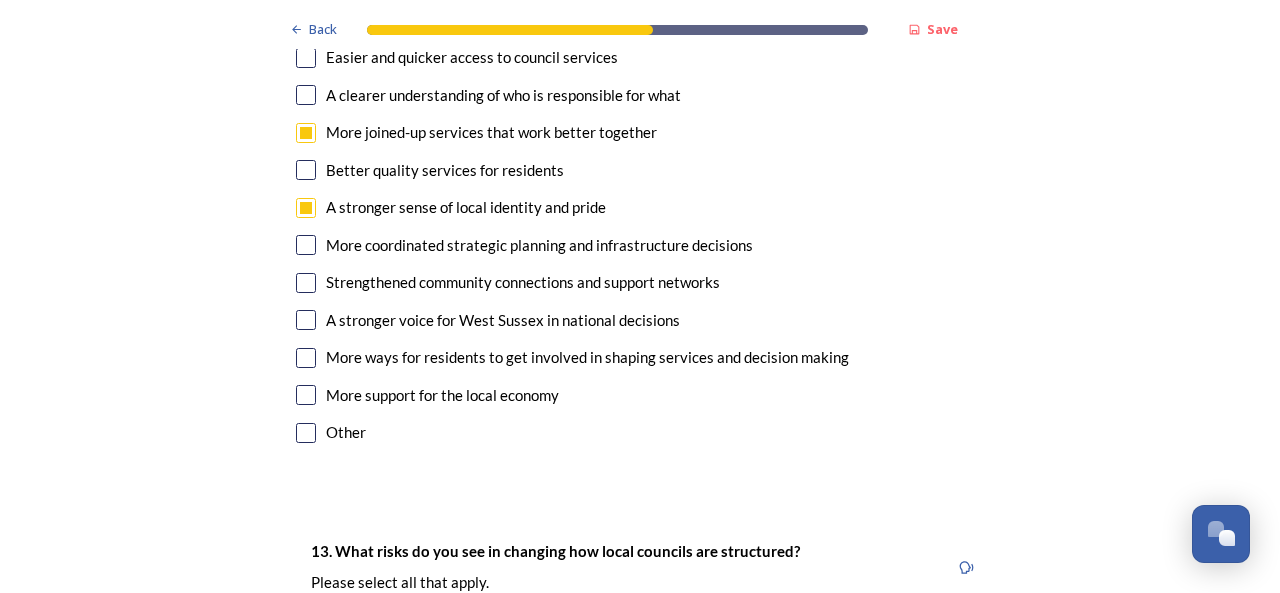 click at bounding box center (306, 245) 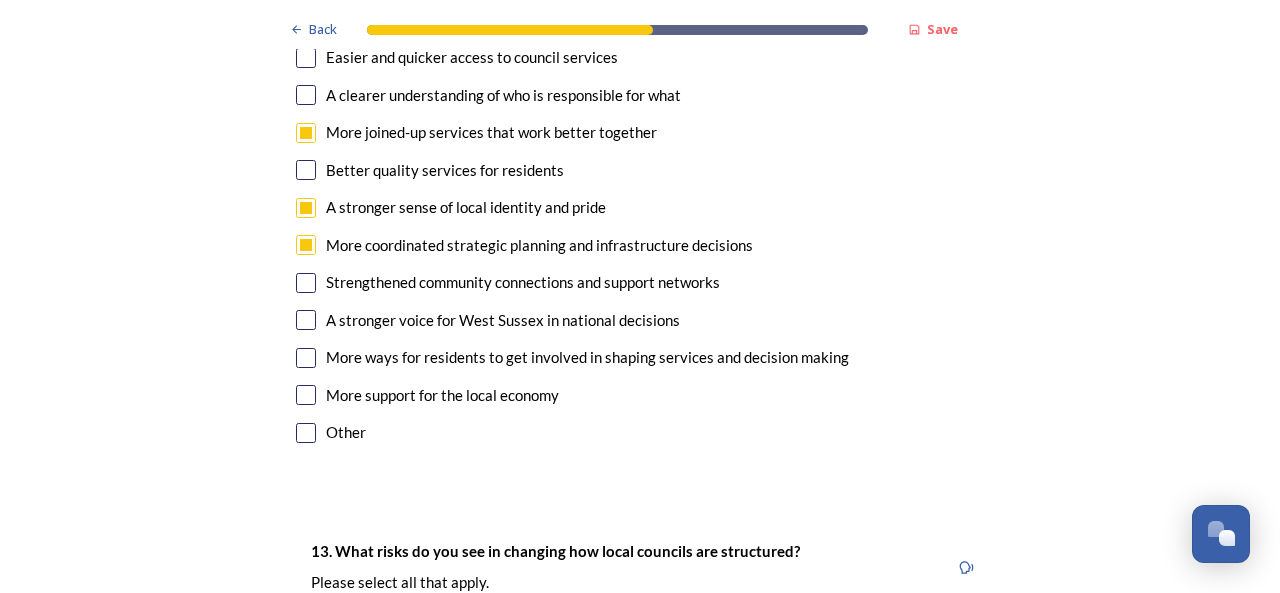 click at bounding box center (306, 320) 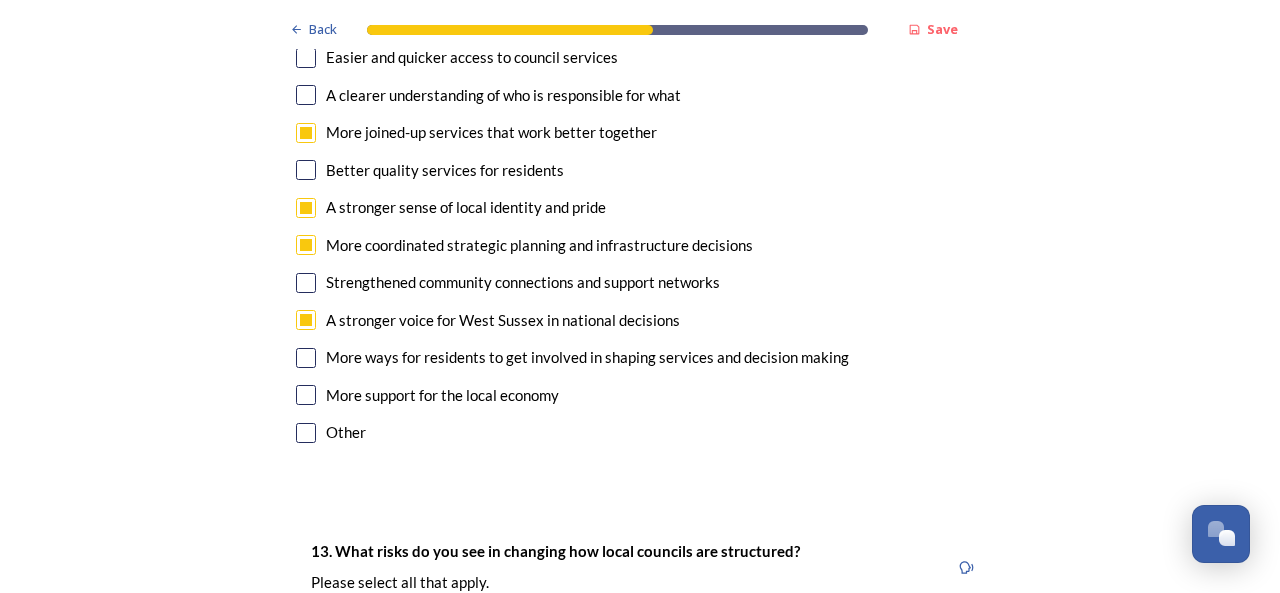 click at bounding box center (306, 395) 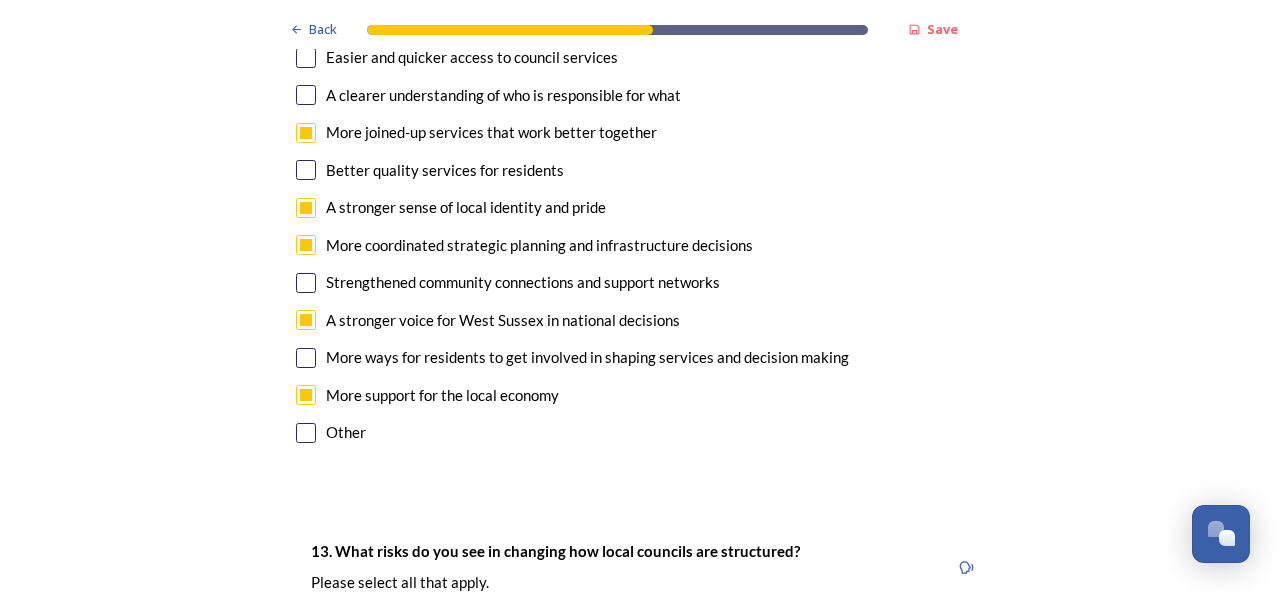 click at bounding box center [306, 395] 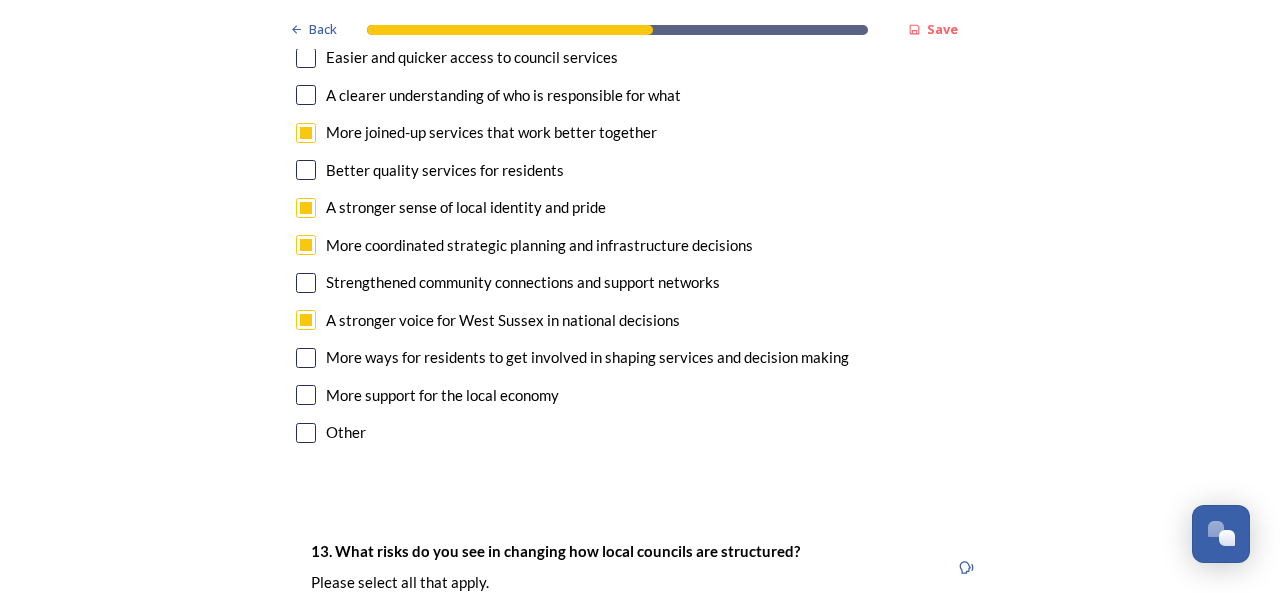 click at bounding box center [306, 395] 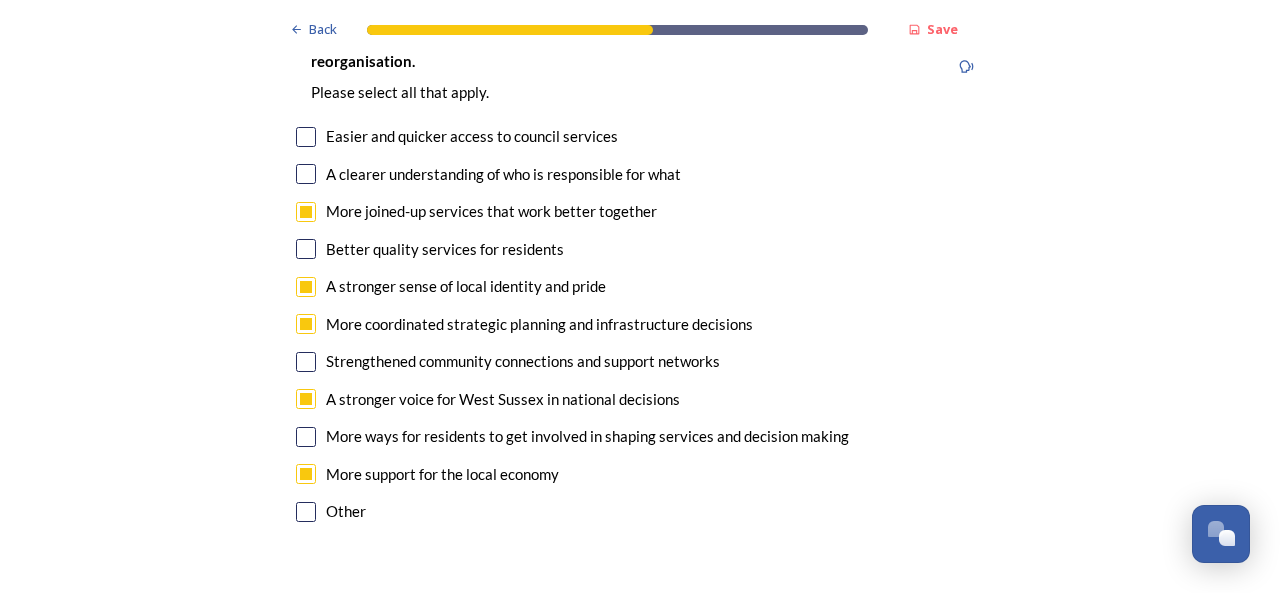 scroll, scrollTop: 3622, scrollLeft: 0, axis: vertical 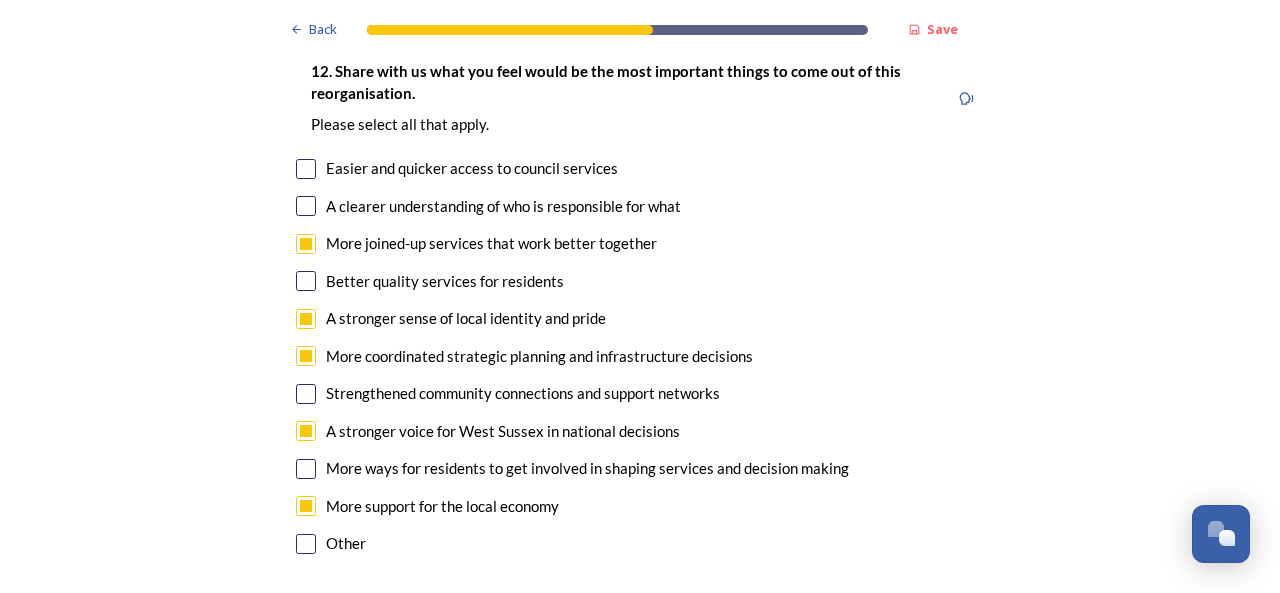 click at bounding box center (306, 281) 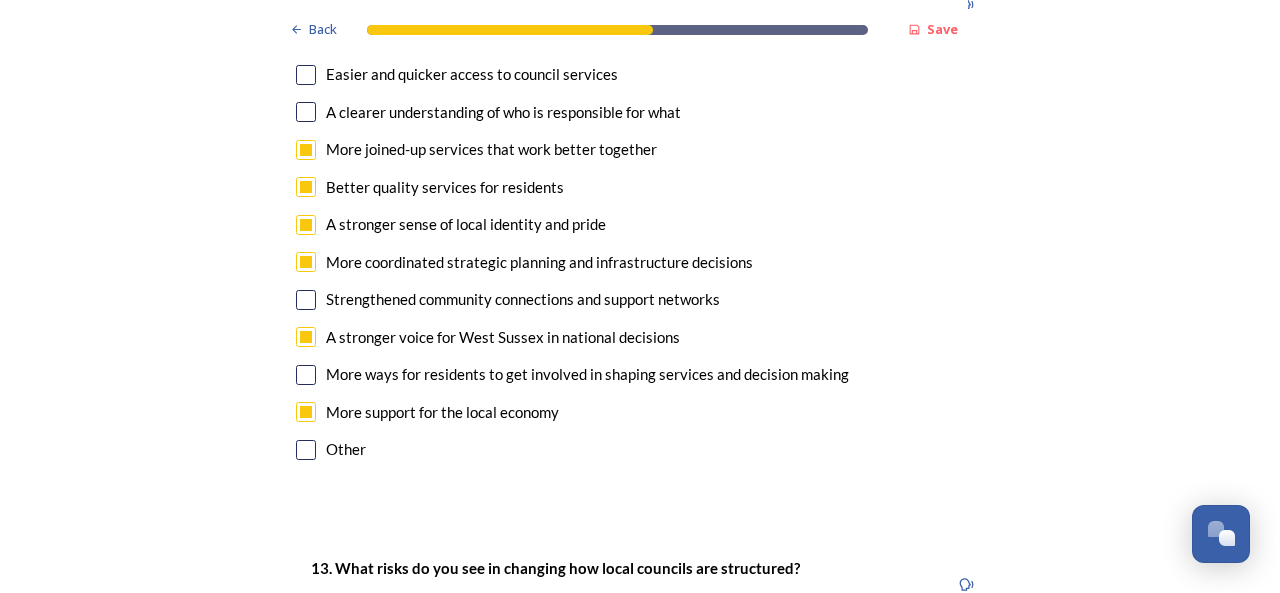 scroll, scrollTop: 3766, scrollLeft: 0, axis: vertical 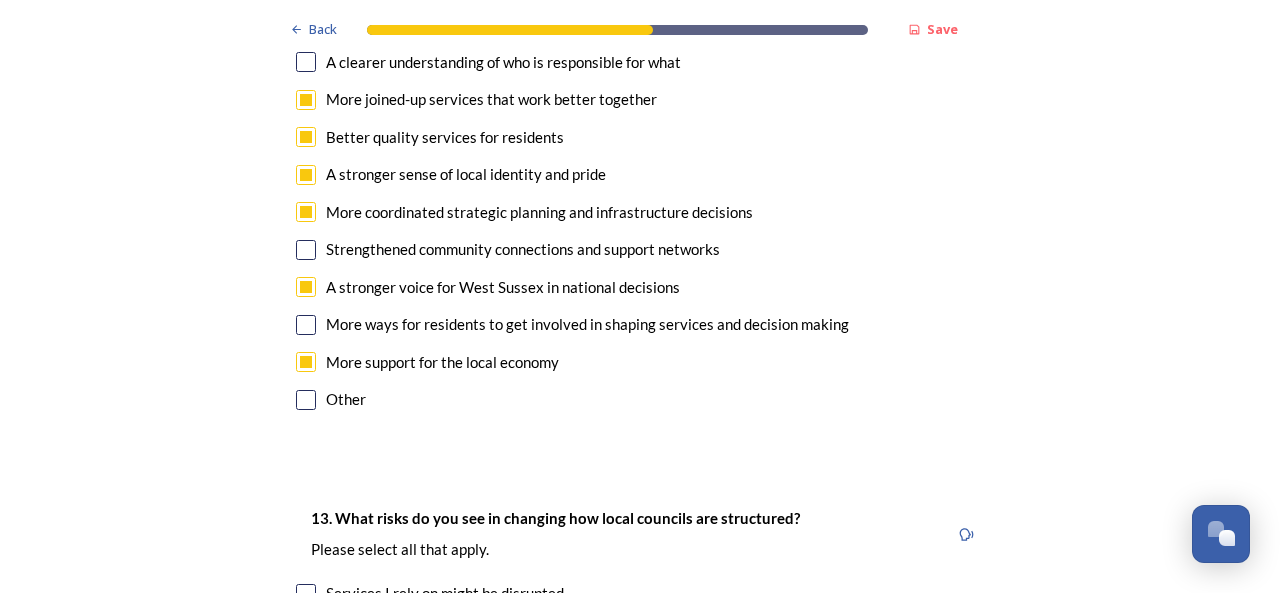click at bounding box center [306, 400] 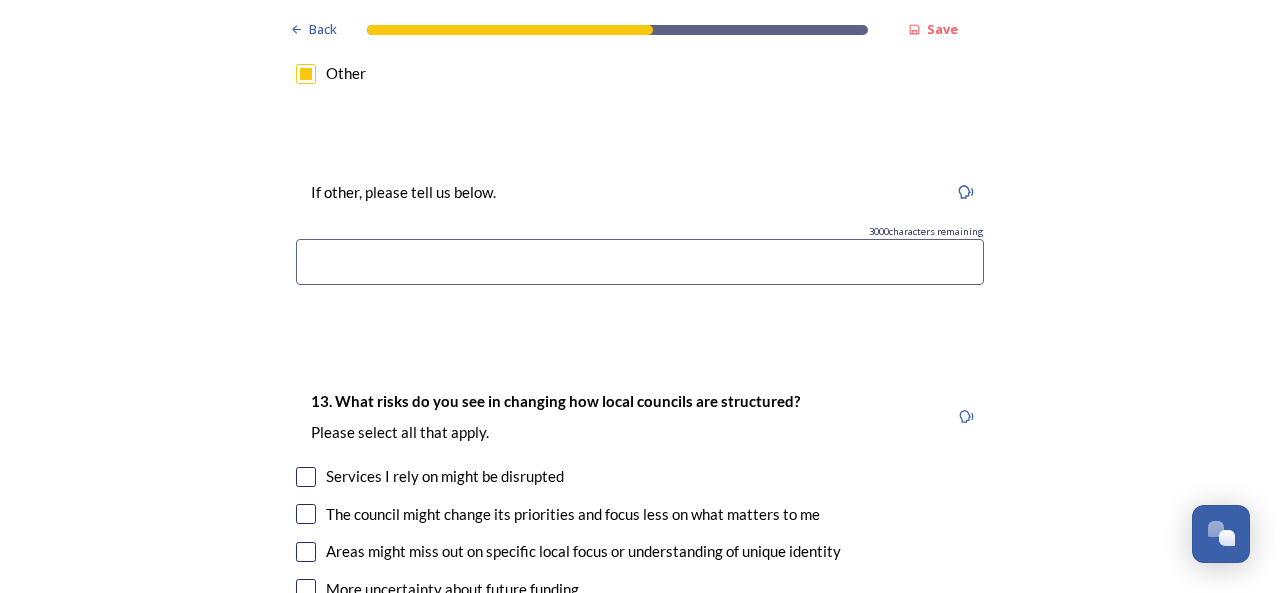 scroll, scrollTop: 4152, scrollLeft: 0, axis: vertical 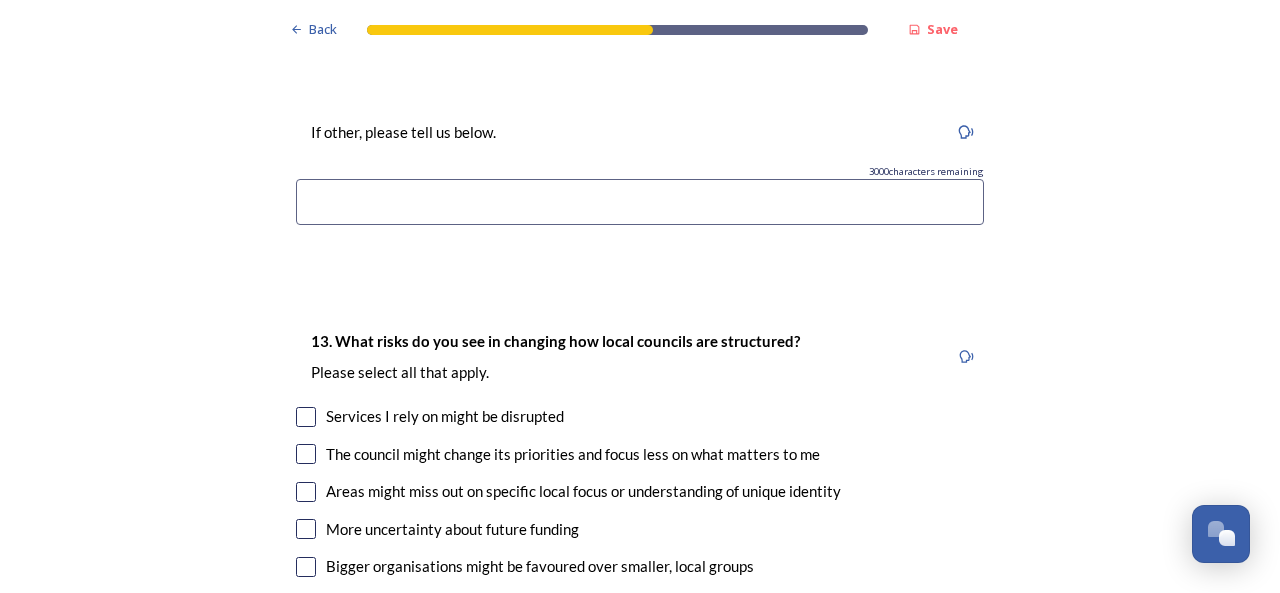 click at bounding box center (640, 202) 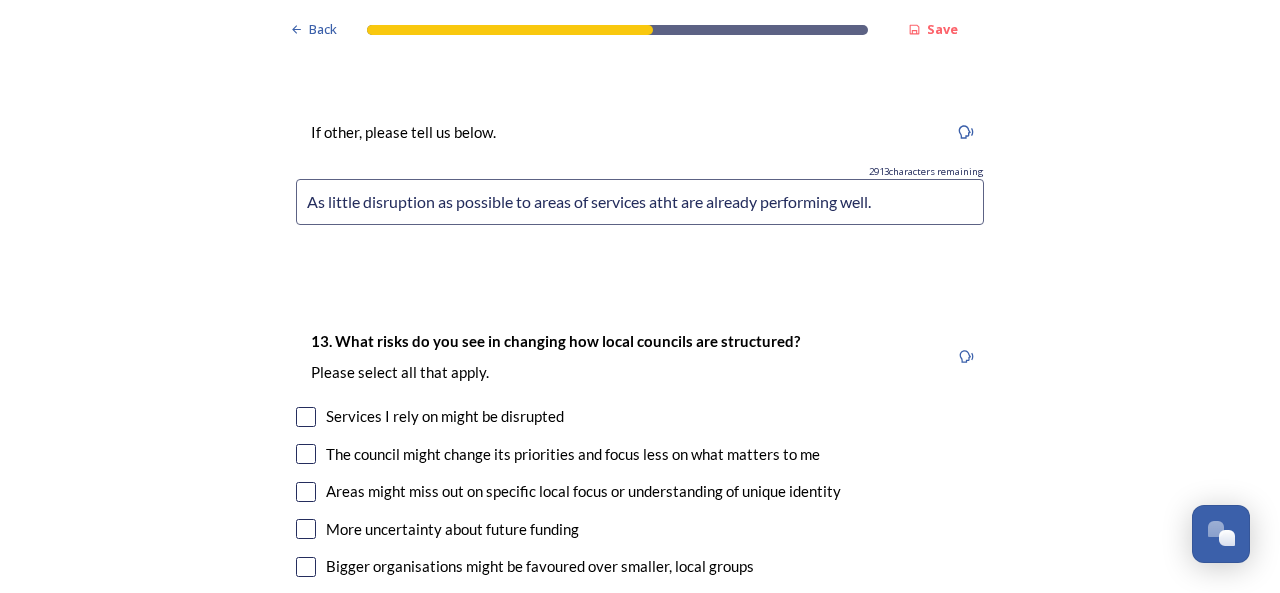 click on "As little disruption as possible to areas of services atht are already performing well." at bounding box center [640, 202] 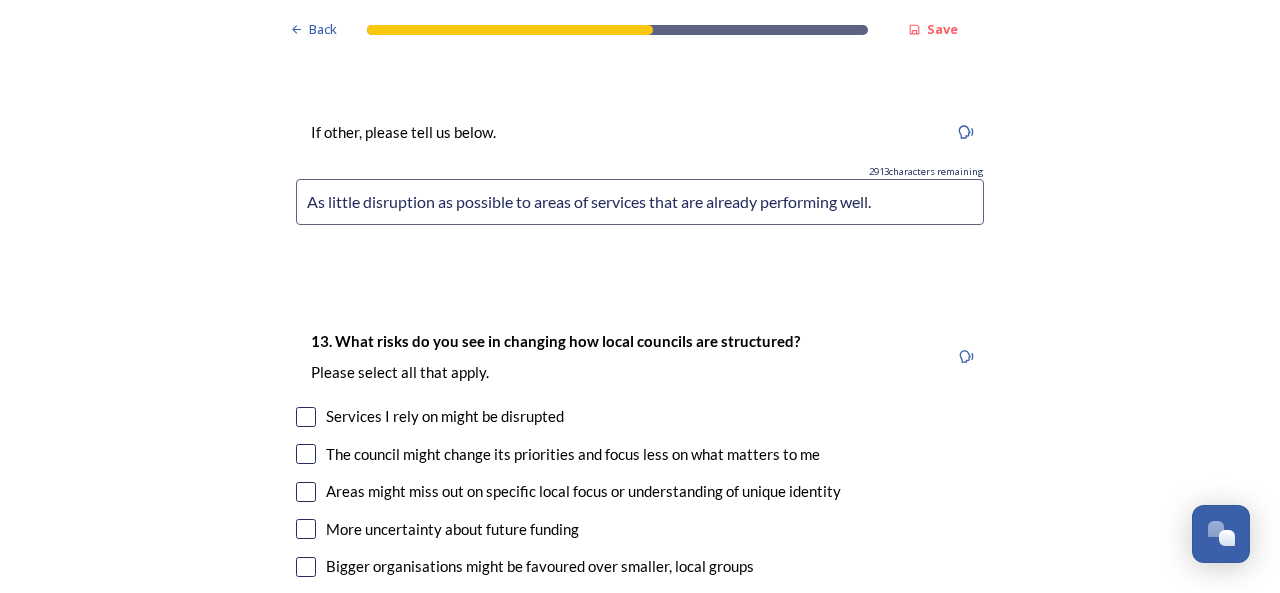 click on "As little disruption as possible to areas of services that are already performing well." at bounding box center [640, 202] 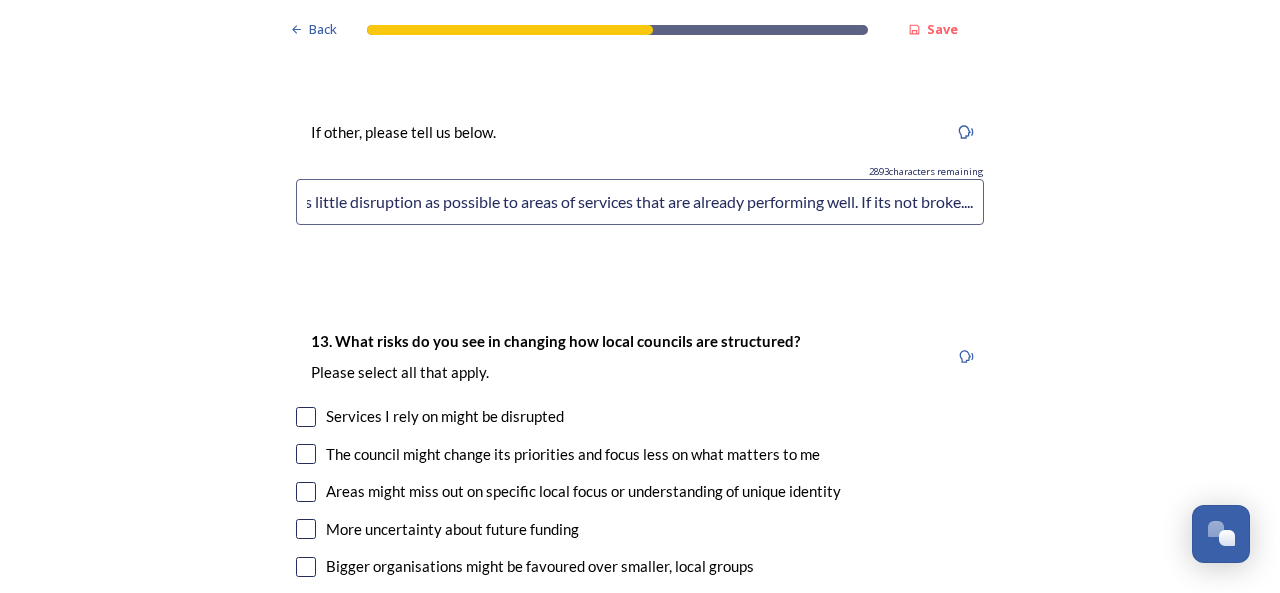 scroll, scrollTop: 0, scrollLeft: 24, axis: horizontal 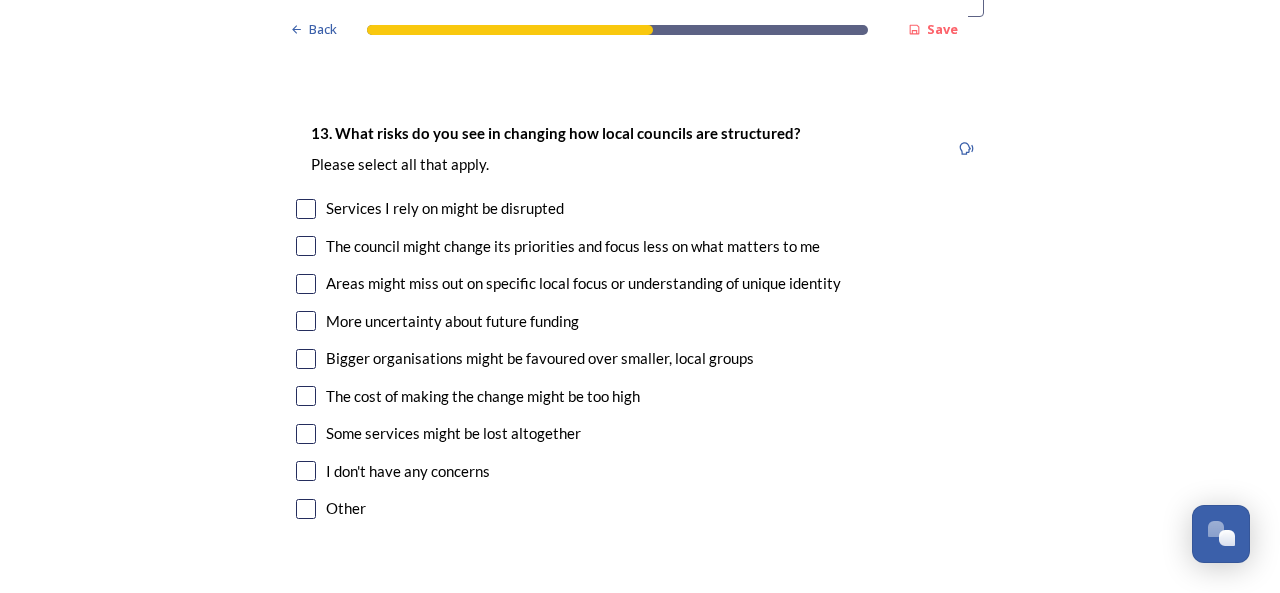 type on "As little disruption as possible to areas of services that are already performing well. If its not broke...." 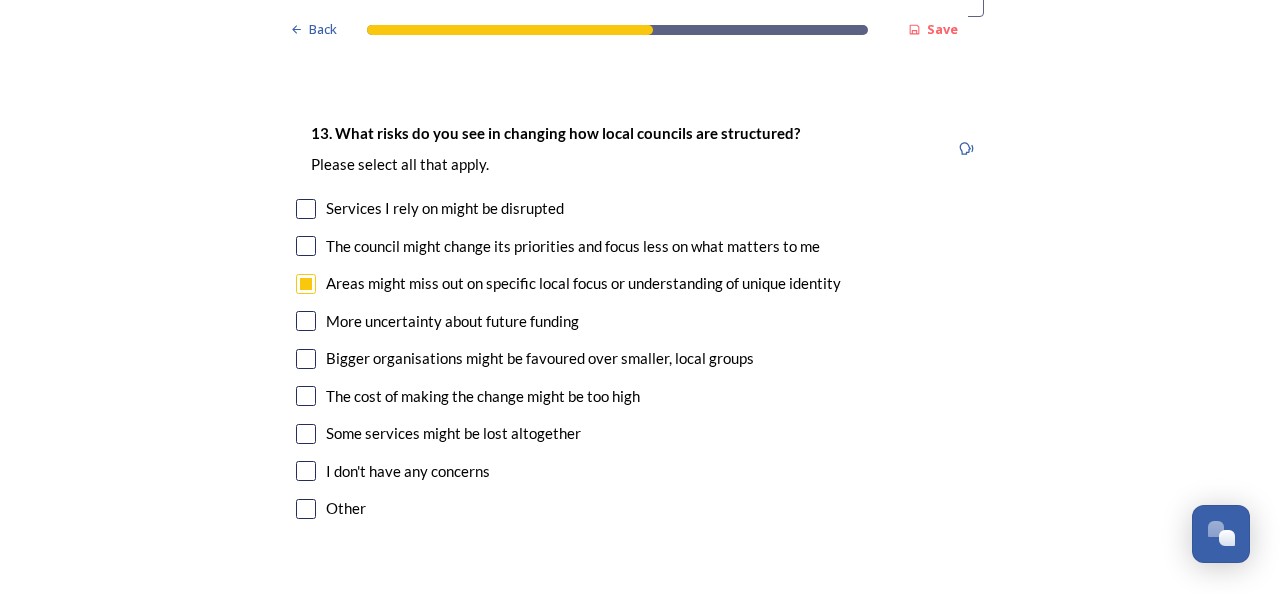 click at bounding box center [306, 321] 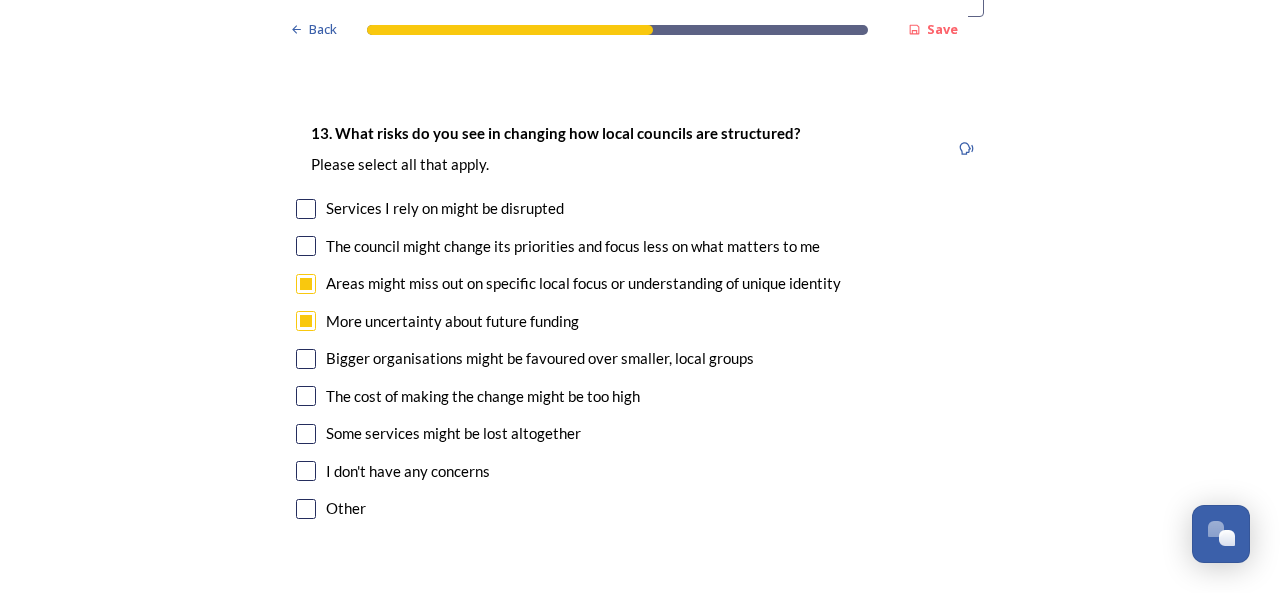 click at bounding box center (306, 359) 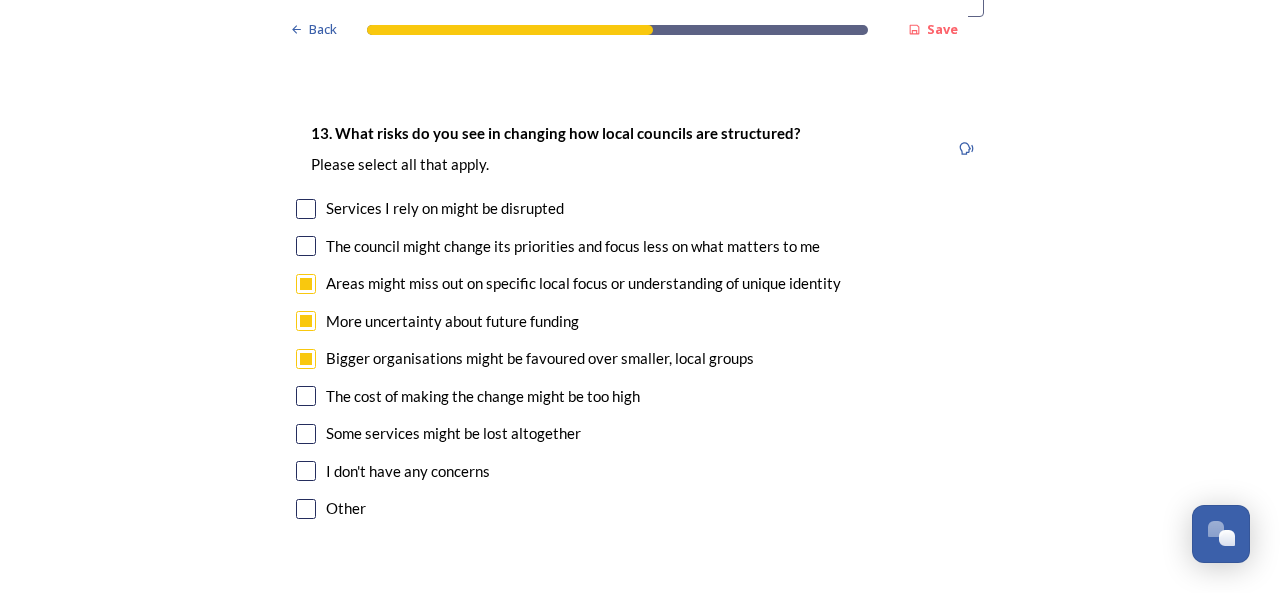 click at bounding box center (306, 509) 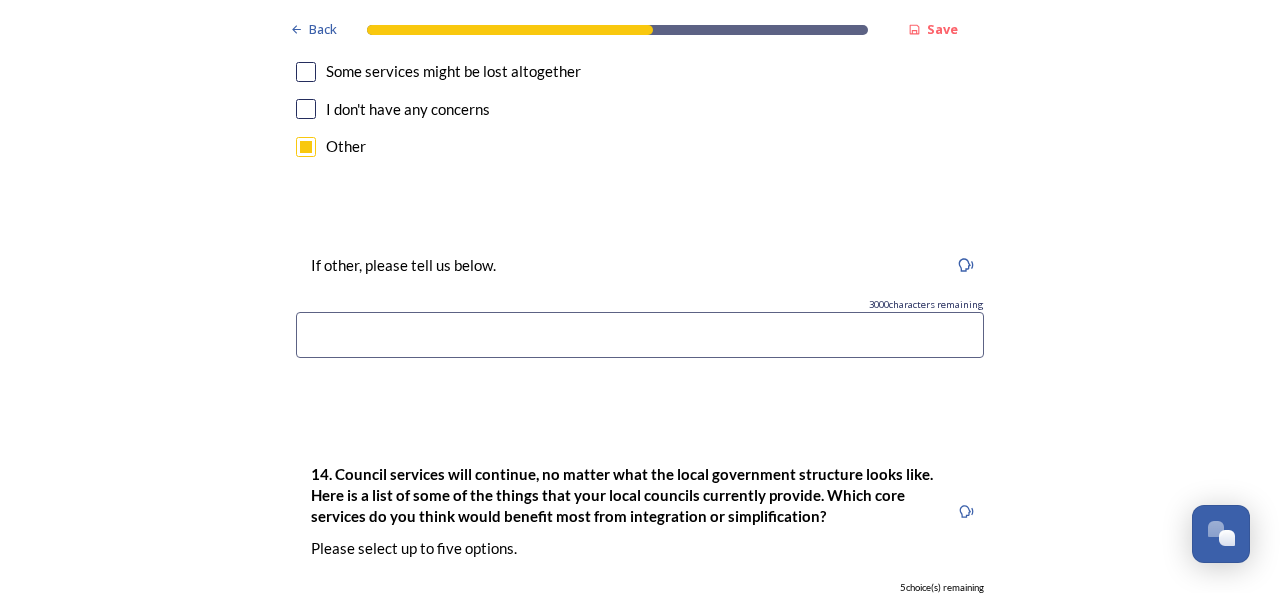 scroll, scrollTop: 4774, scrollLeft: 0, axis: vertical 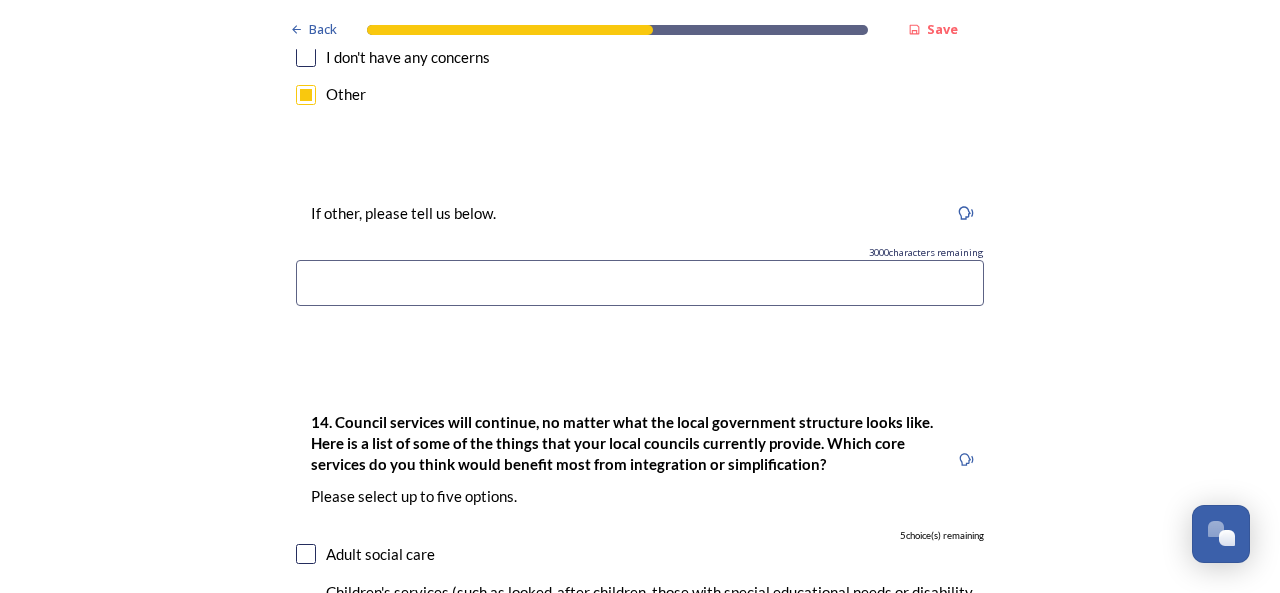 click at bounding box center [640, 283] 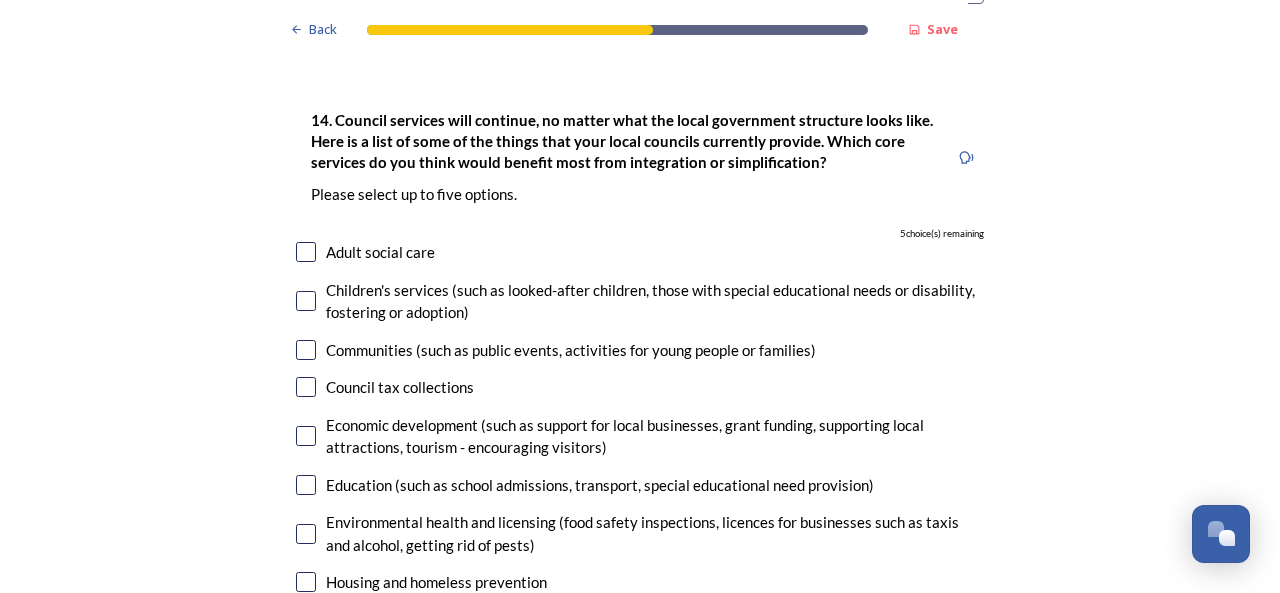 scroll, scrollTop: 5067, scrollLeft: 0, axis: vertical 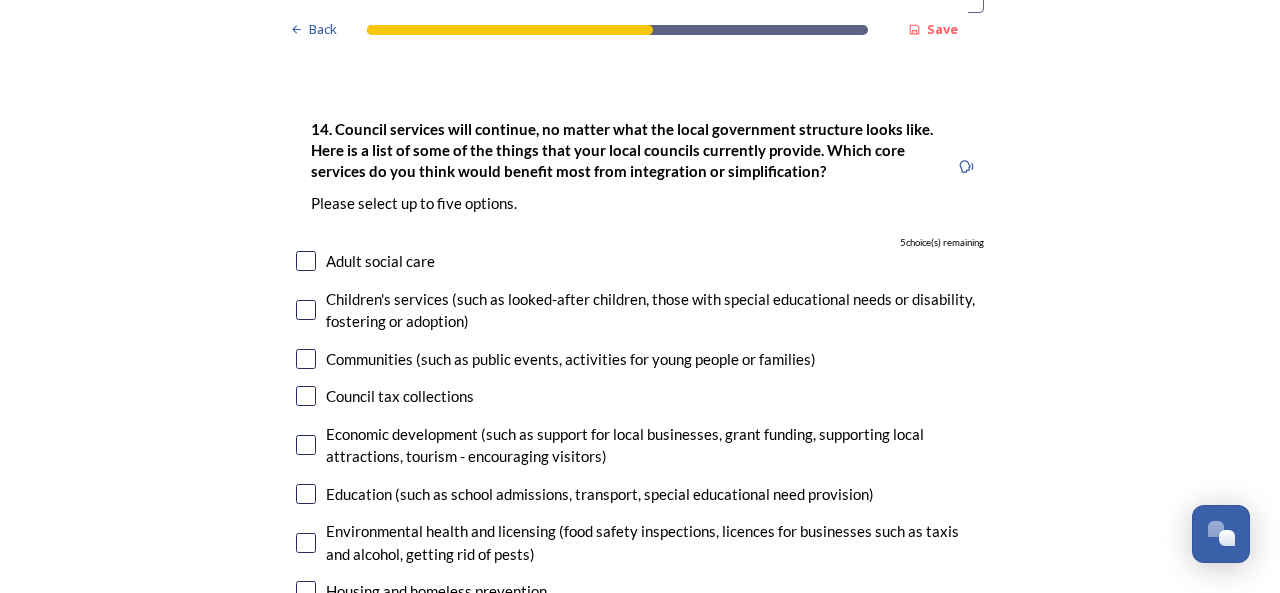 type on "Increasing unemployment with services reduced or axed" 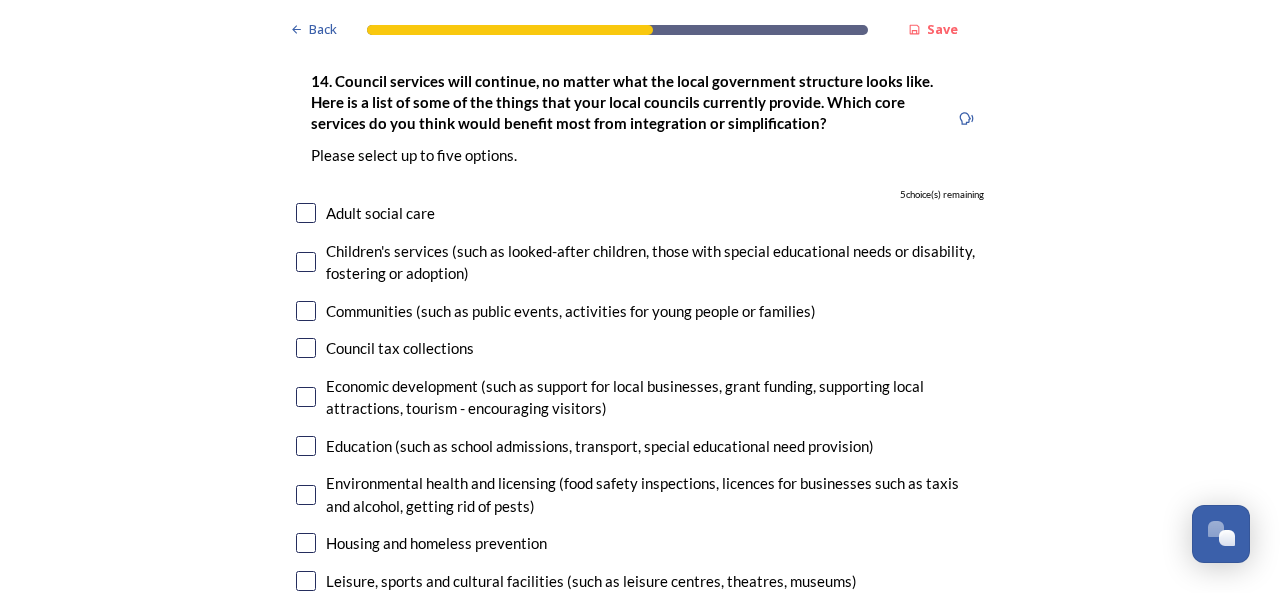 scroll, scrollTop: 5167, scrollLeft: 0, axis: vertical 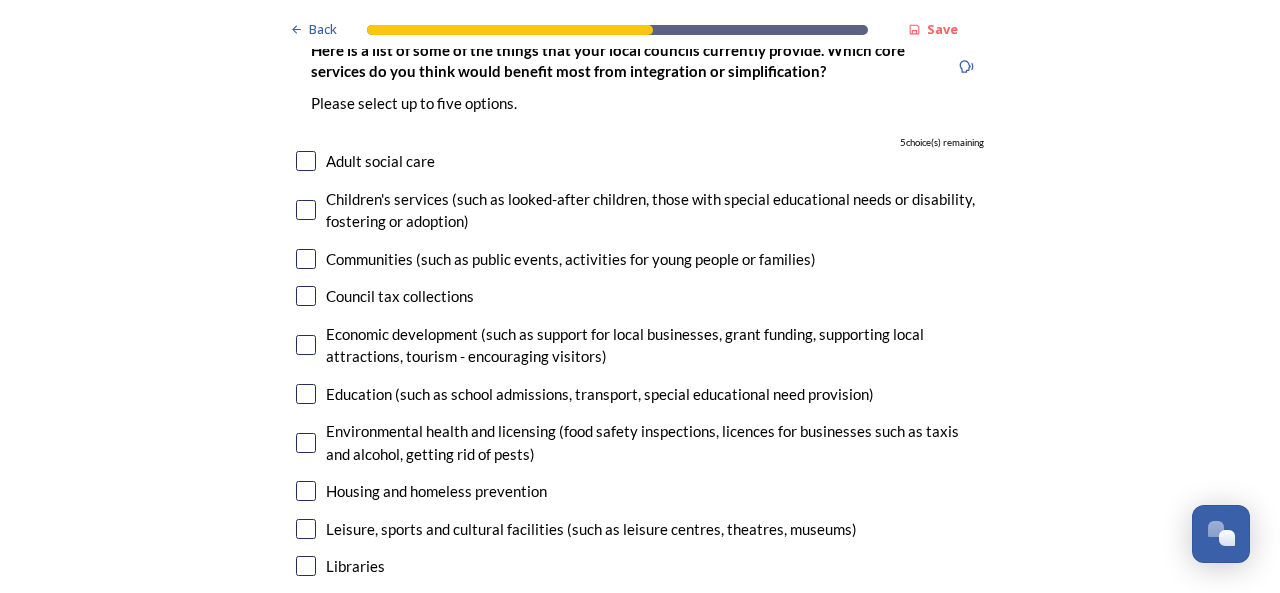 click at bounding box center (306, 161) 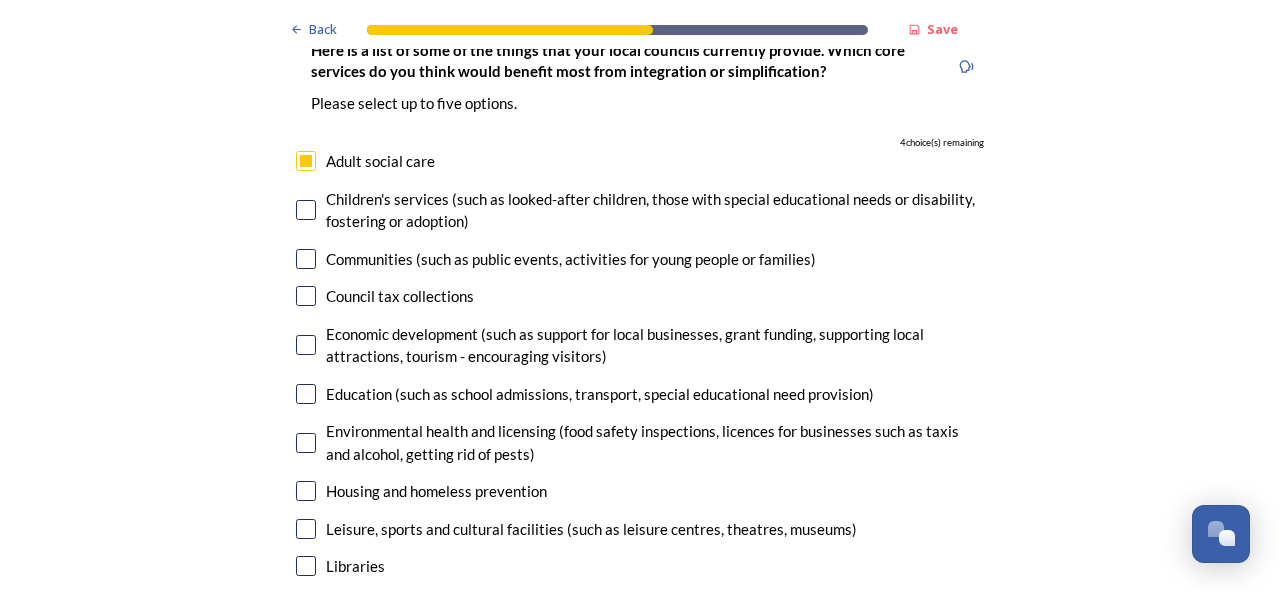 click at bounding box center (306, 345) 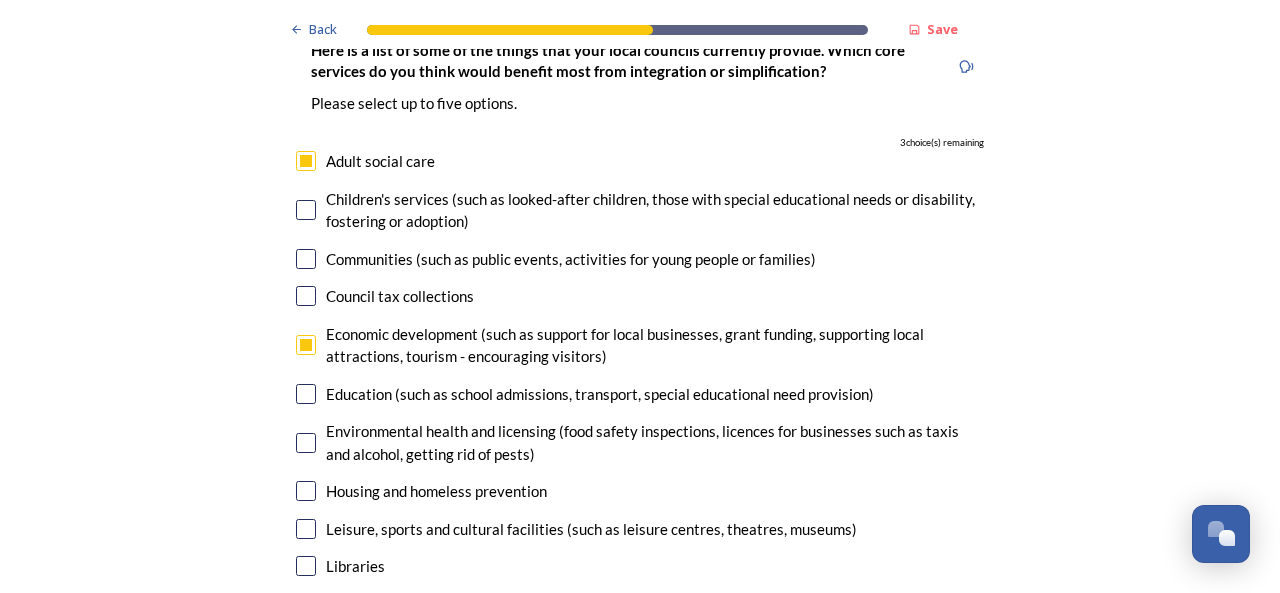 click at bounding box center (306, 491) 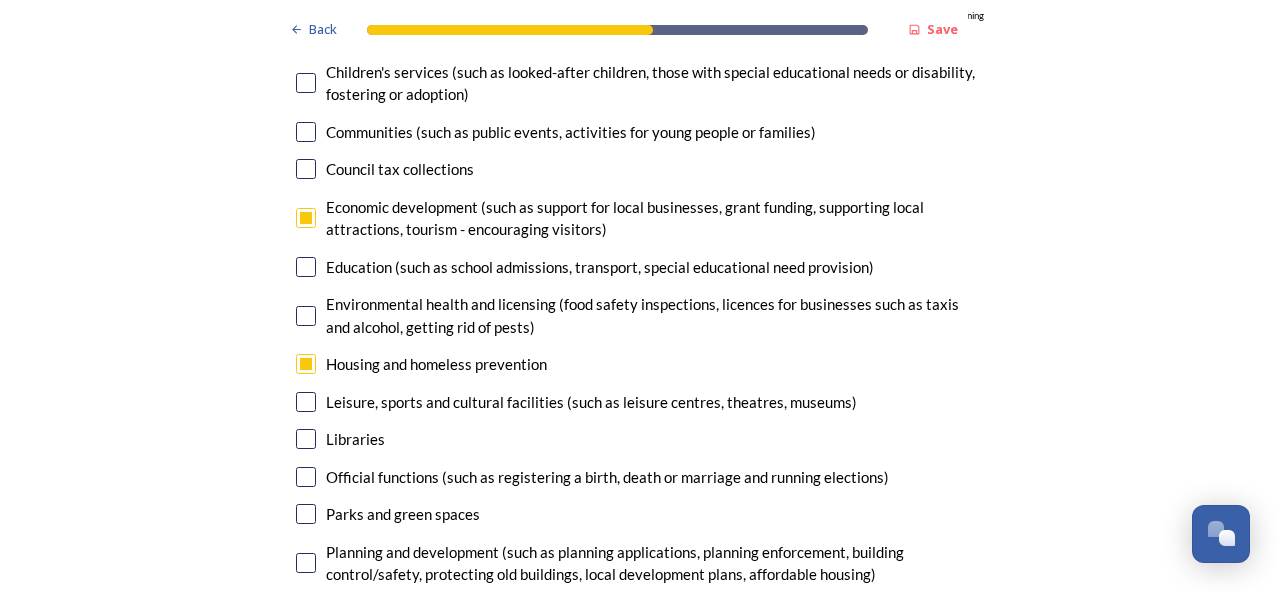 scroll, scrollTop: 5302, scrollLeft: 0, axis: vertical 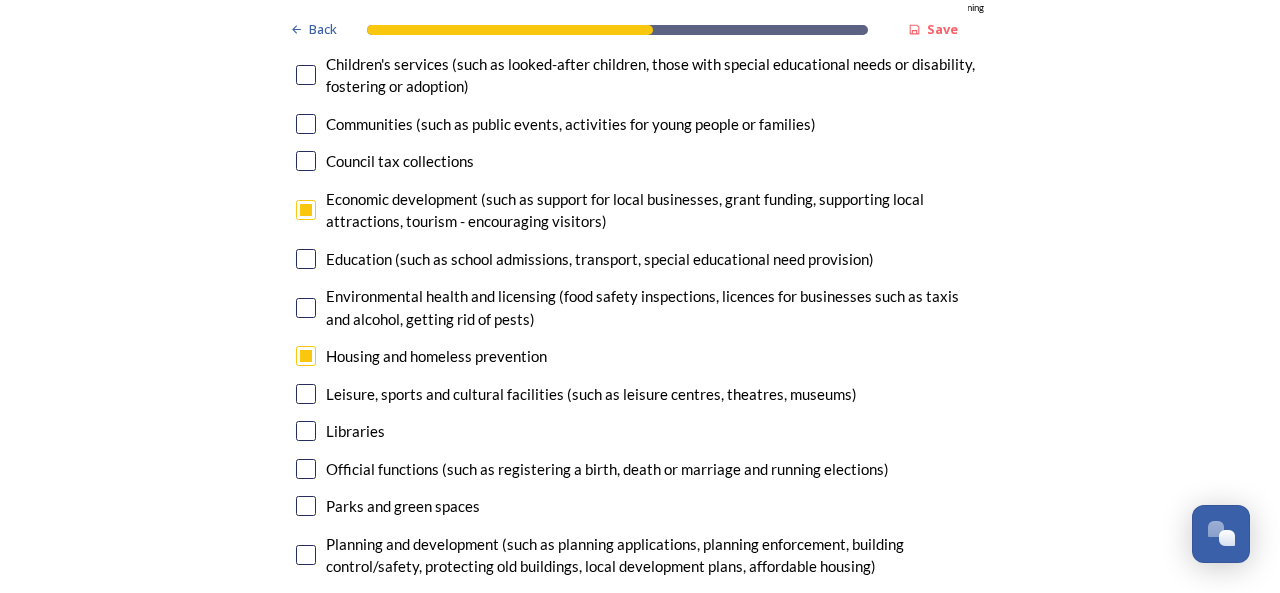 click at bounding box center [306, 506] 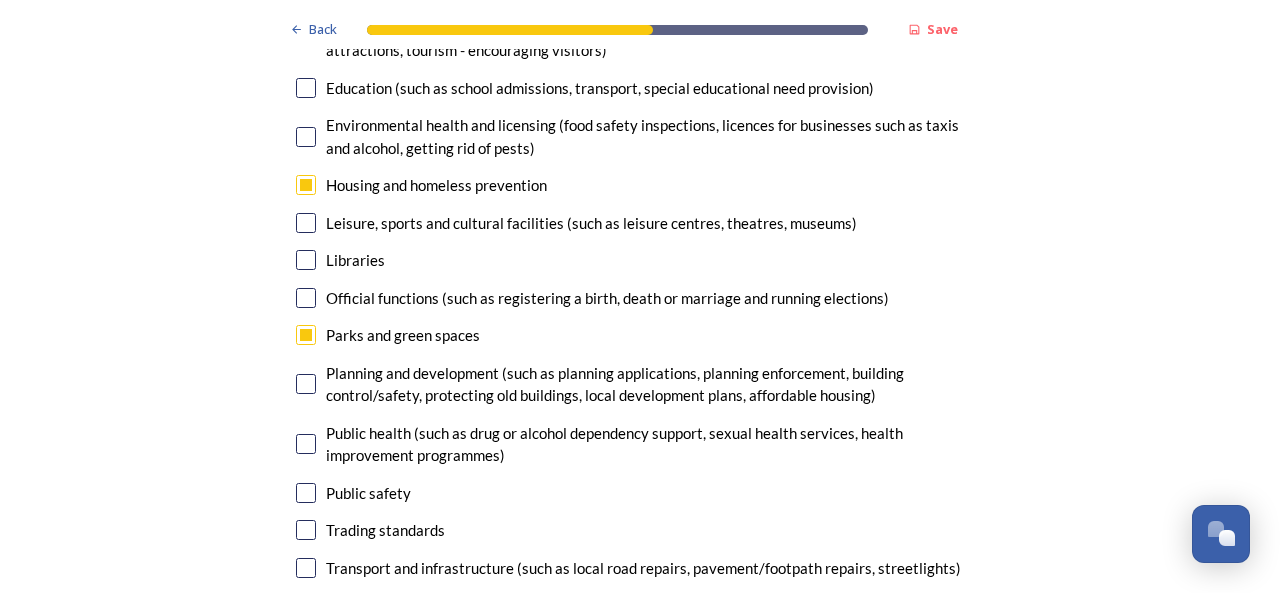 scroll, scrollTop: 5482, scrollLeft: 0, axis: vertical 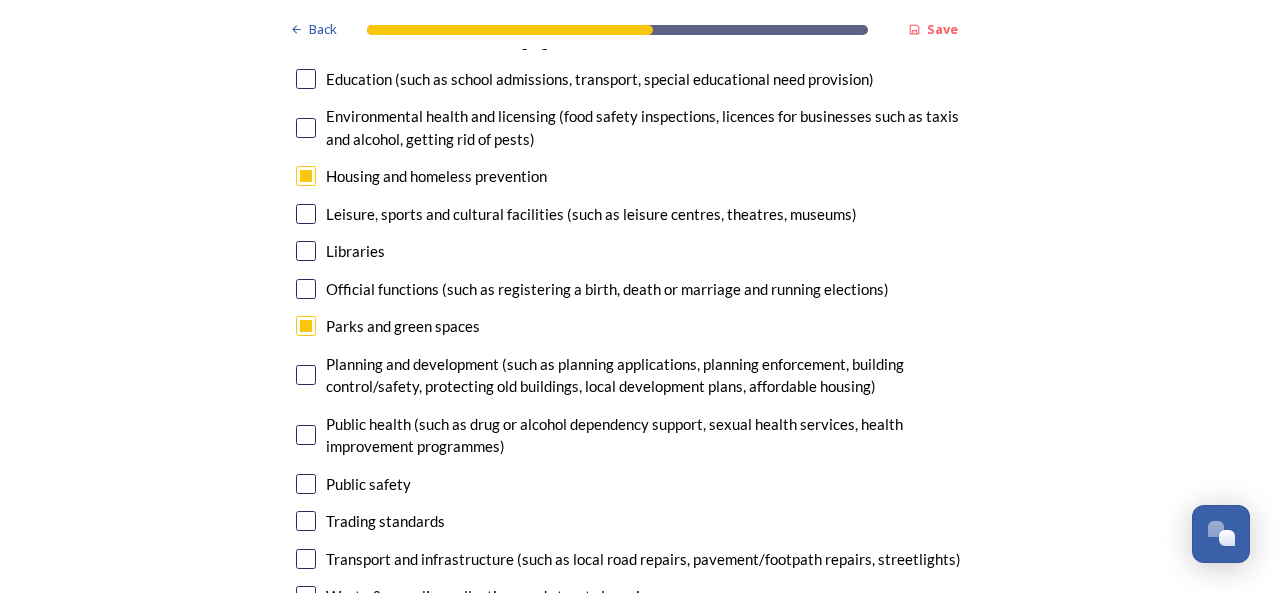 click at bounding box center (306, 484) 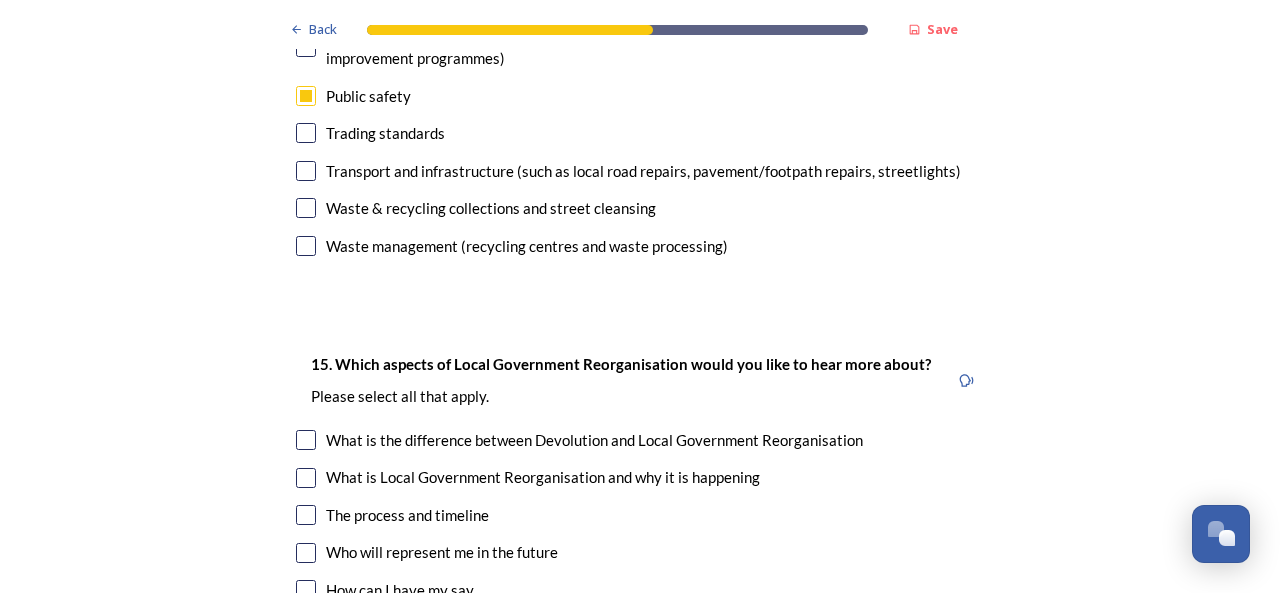 scroll, scrollTop: 5879, scrollLeft: 0, axis: vertical 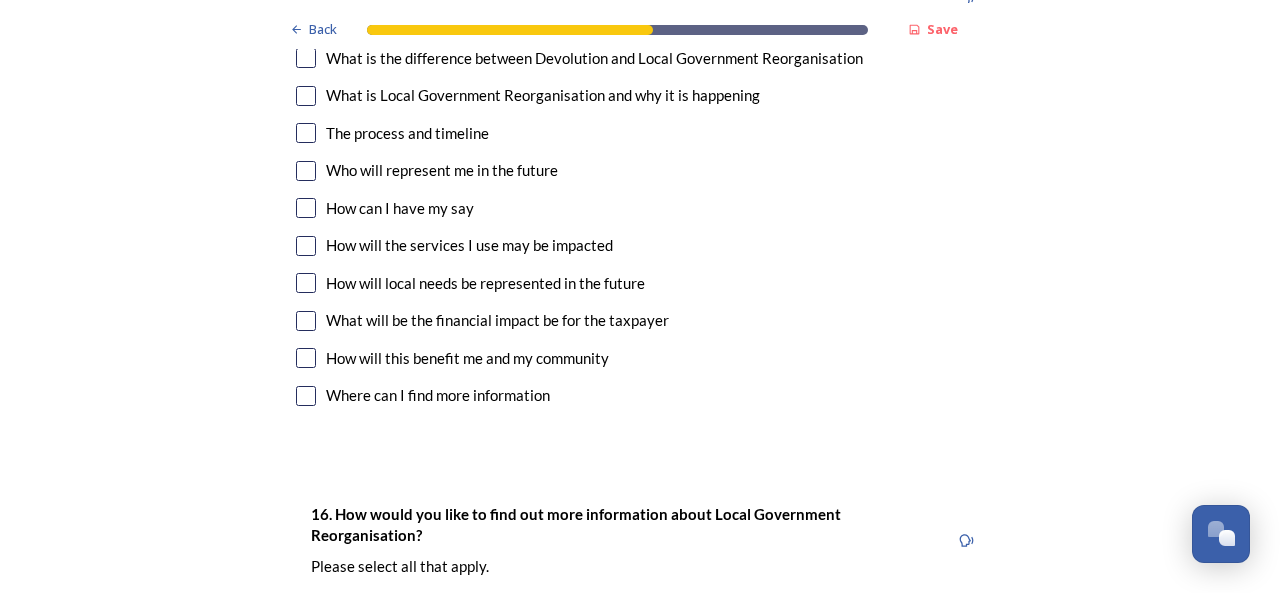 click at bounding box center [306, 283] 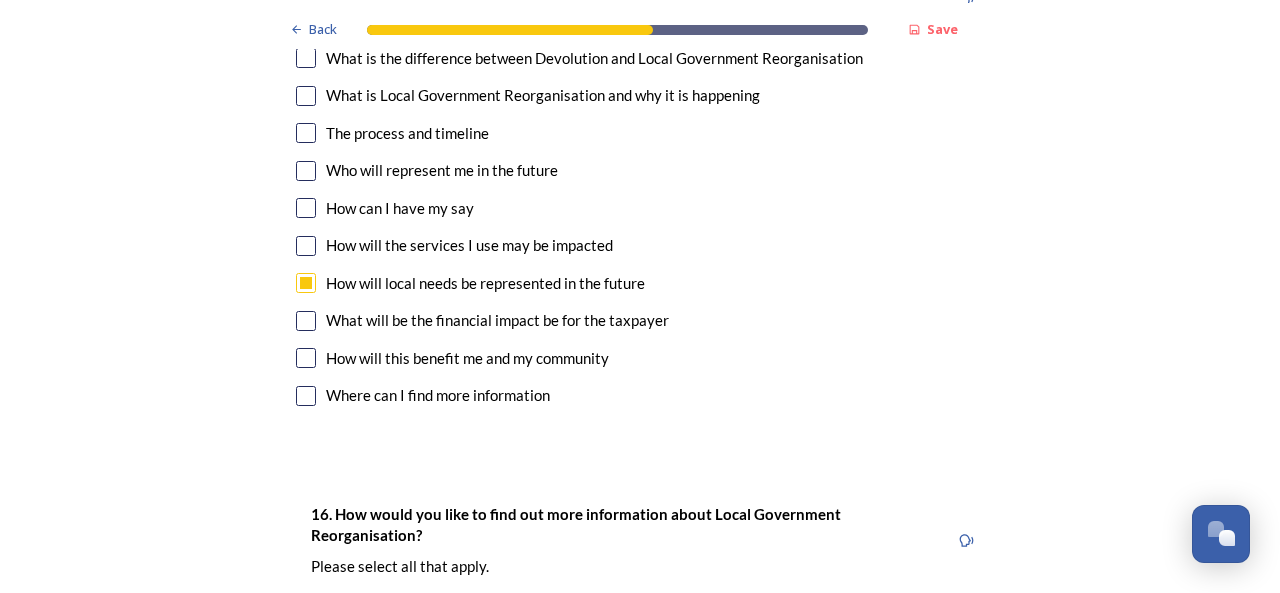 click at bounding box center [306, 321] 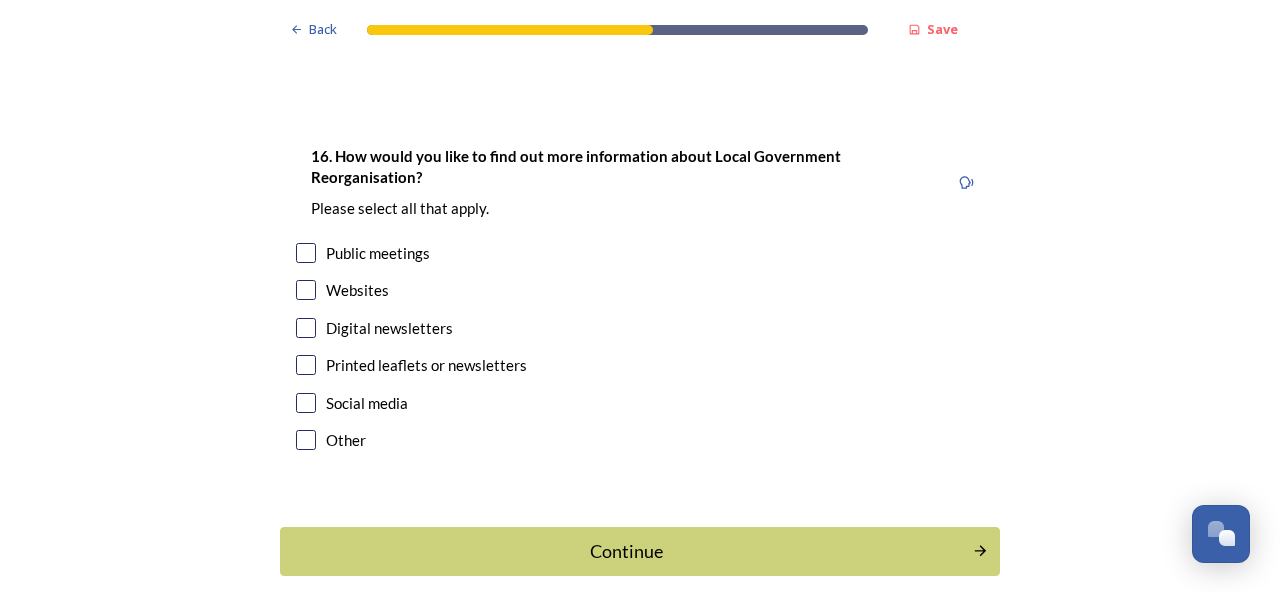 scroll, scrollTop: 6644, scrollLeft: 0, axis: vertical 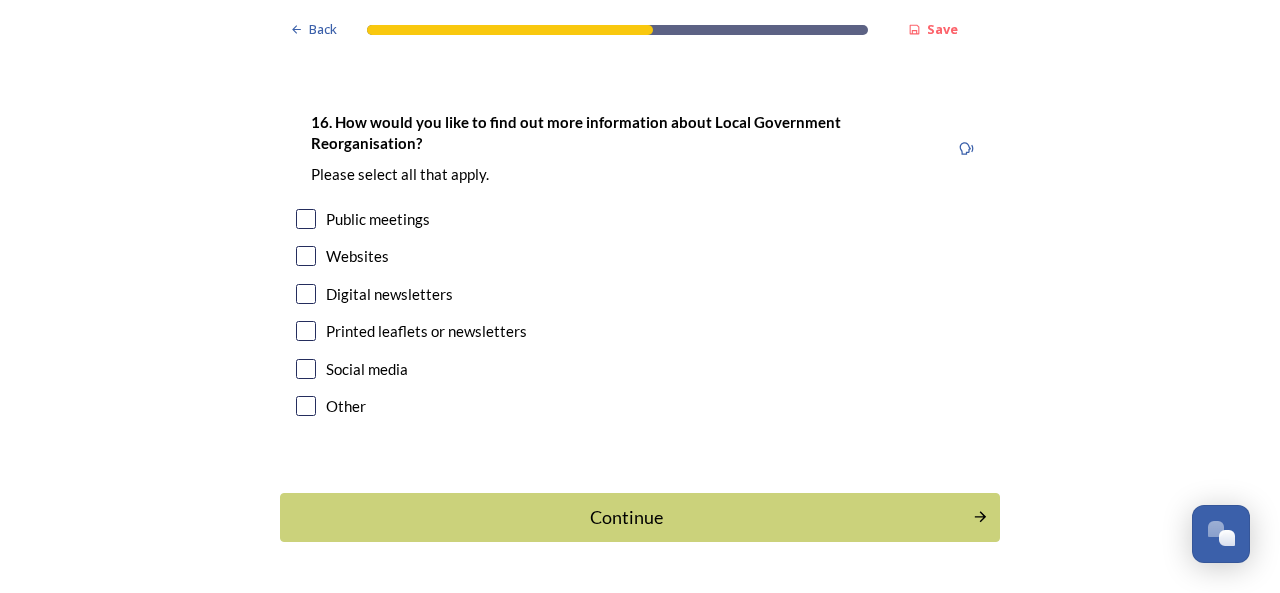 click at bounding box center (306, 294) 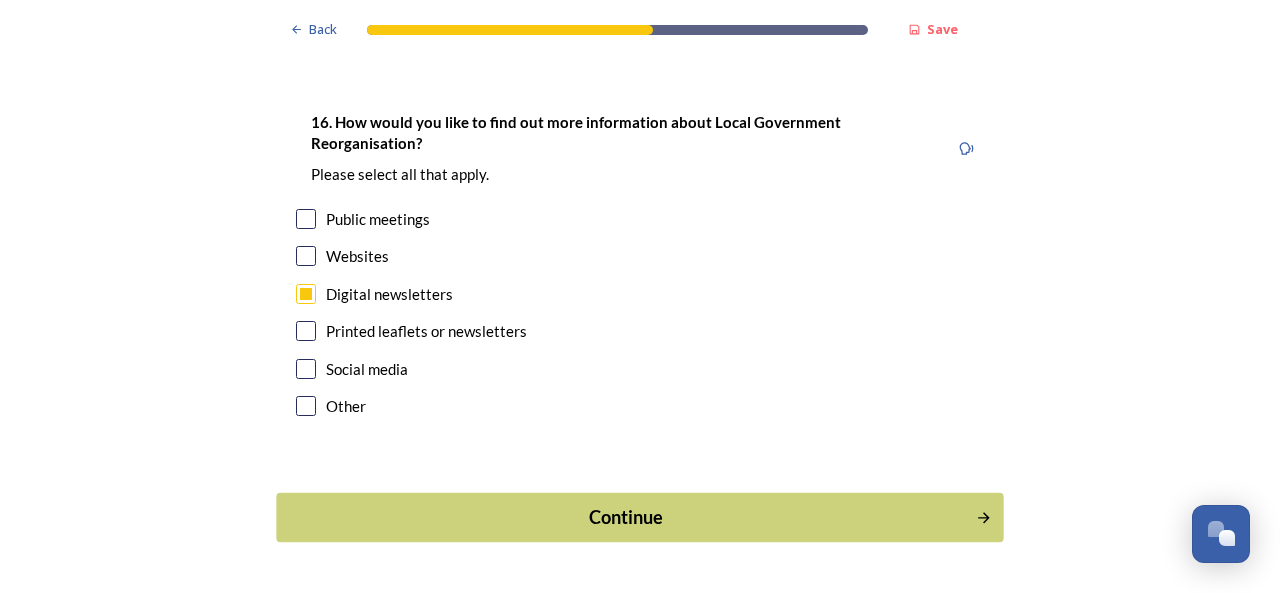 click on "Continue" at bounding box center (626, 517) 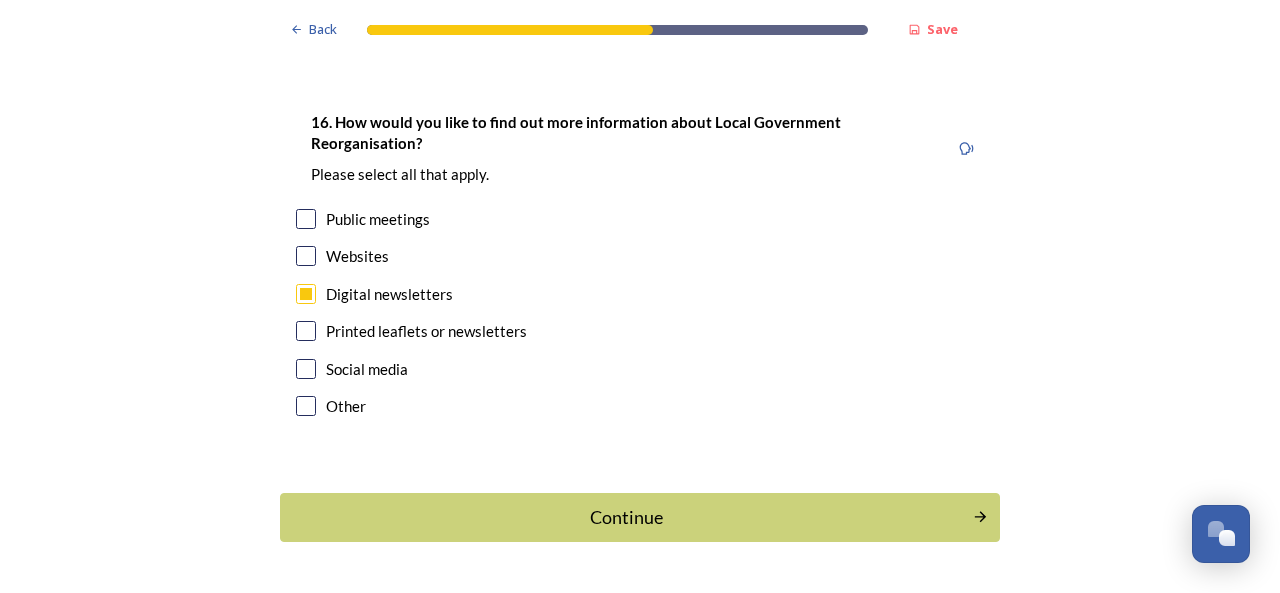 scroll, scrollTop: 0, scrollLeft: 0, axis: both 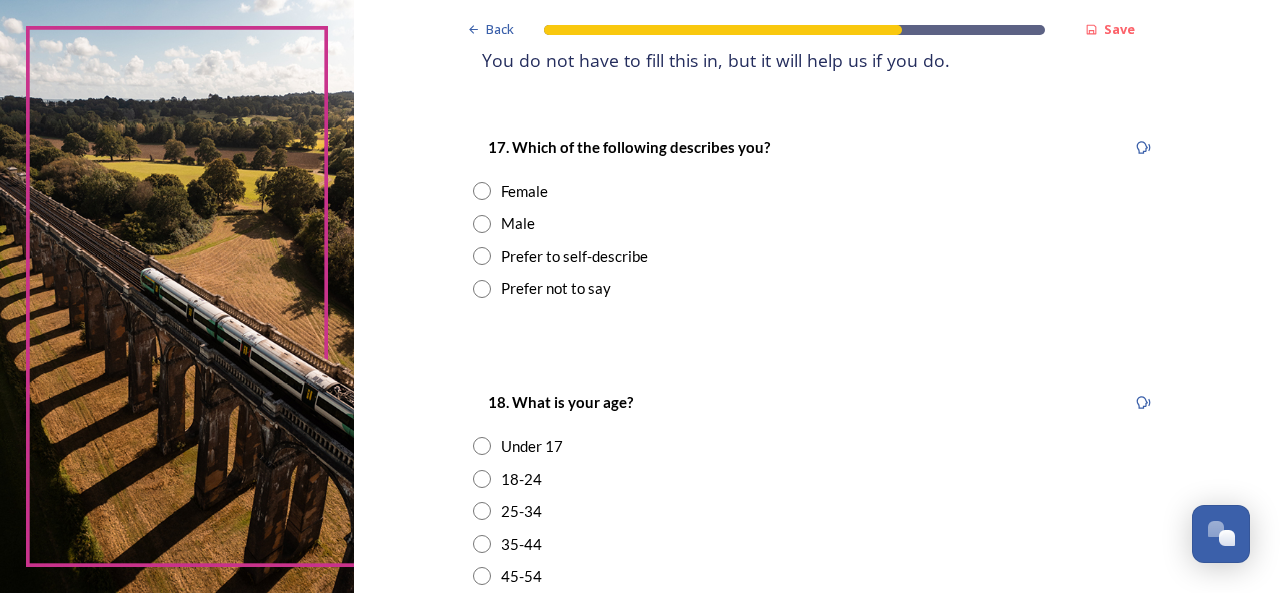 click at bounding box center [482, 191] 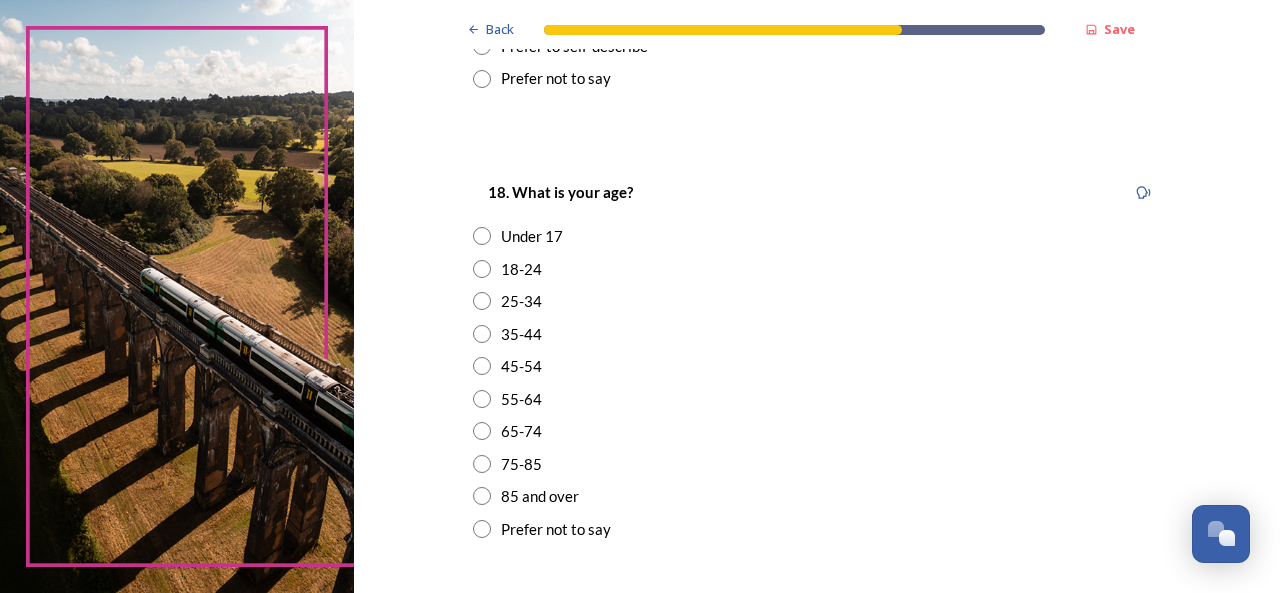 scroll, scrollTop: 535, scrollLeft: 0, axis: vertical 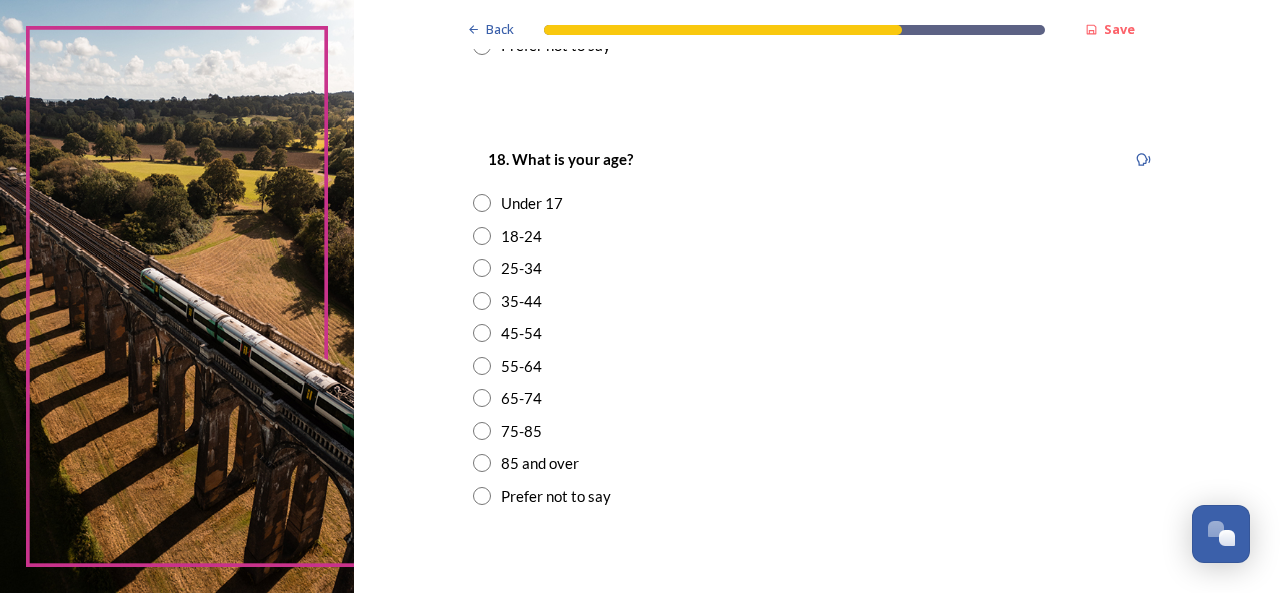 click at bounding box center [482, 366] 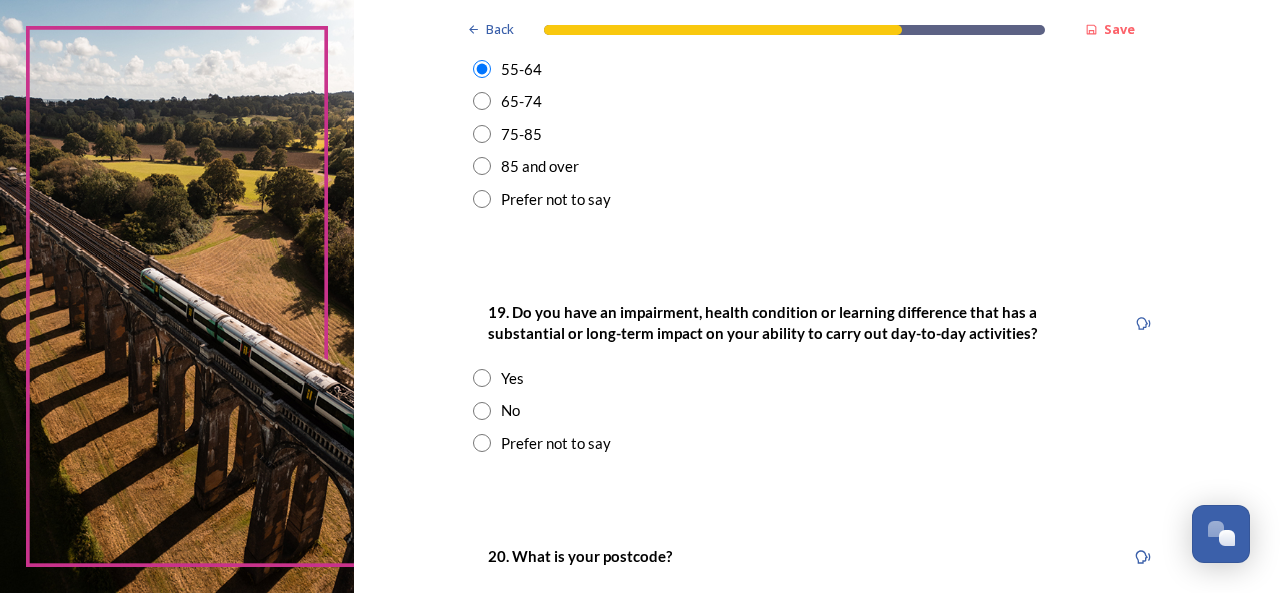 scroll, scrollTop: 844, scrollLeft: 0, axis: vertical 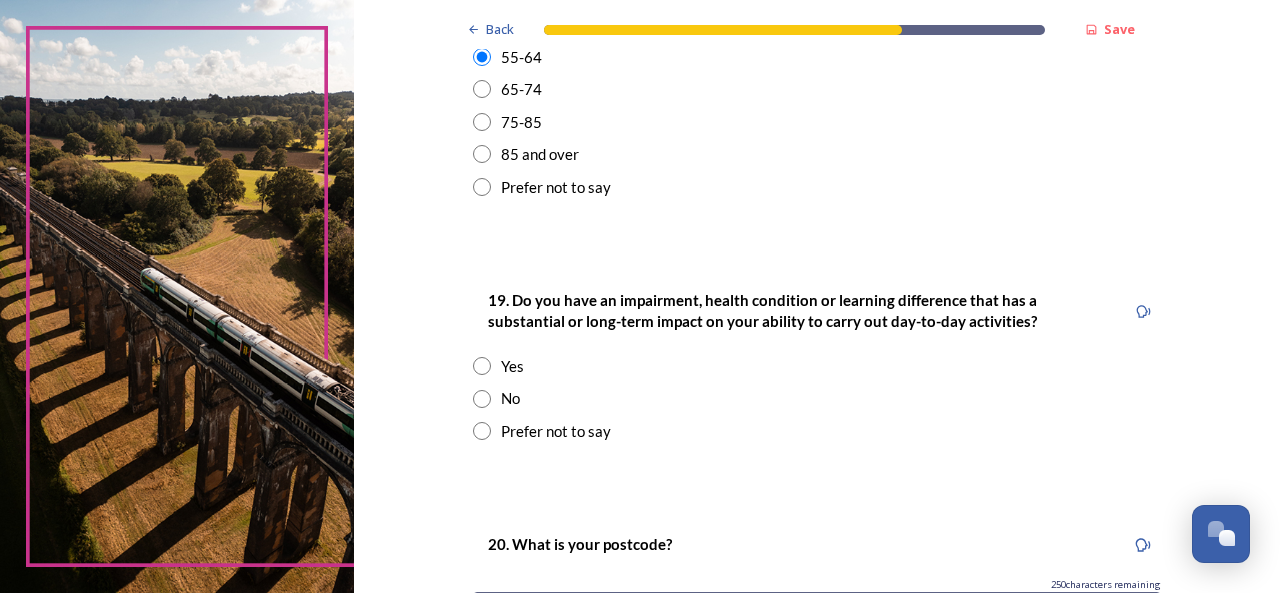 click at bounding box center (482, 399) 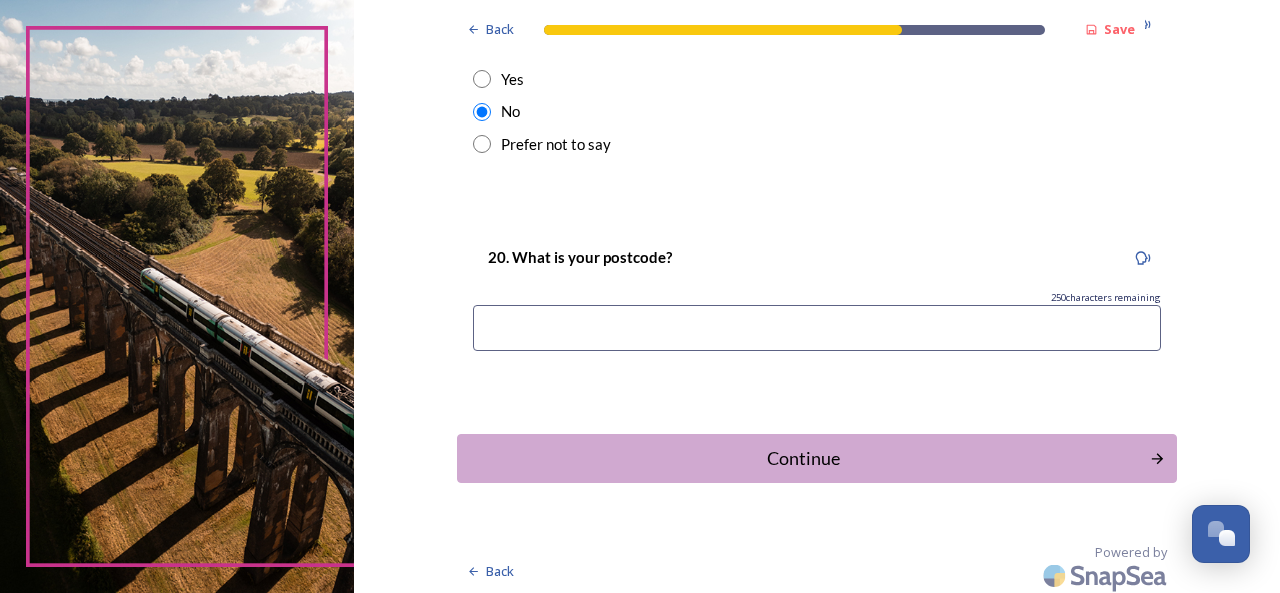 scroll, scrollTop: 1135, scrollLeft: 0, axis: vertical 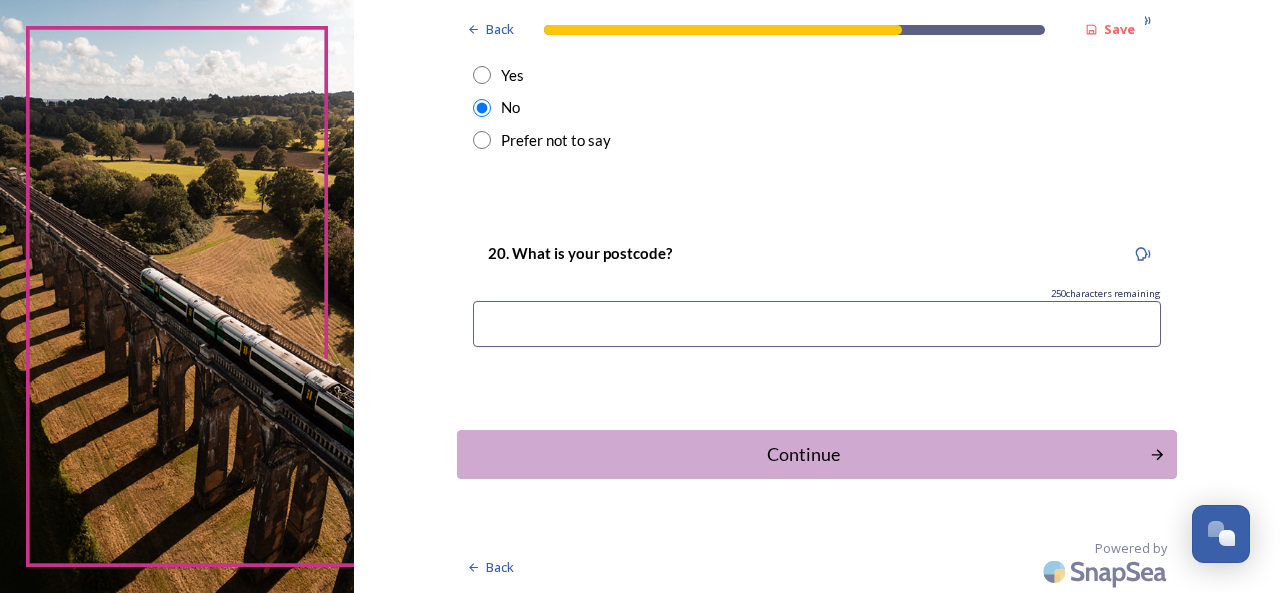 click at bounding box center [817, 324] 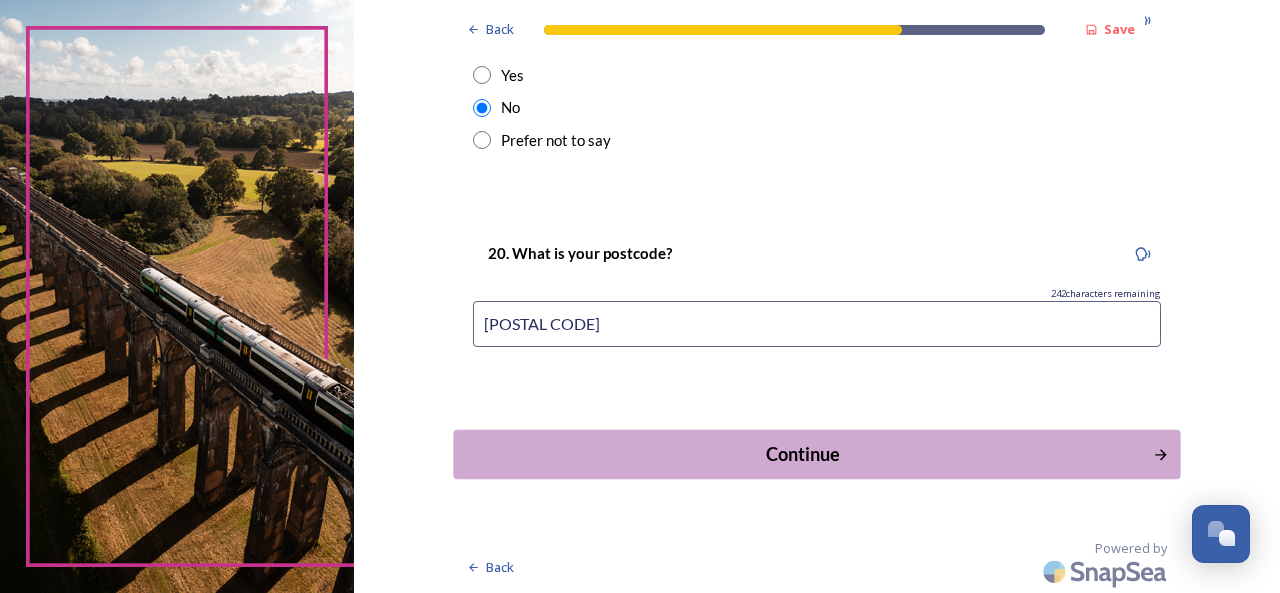 type on "[POSTAL CODE]" 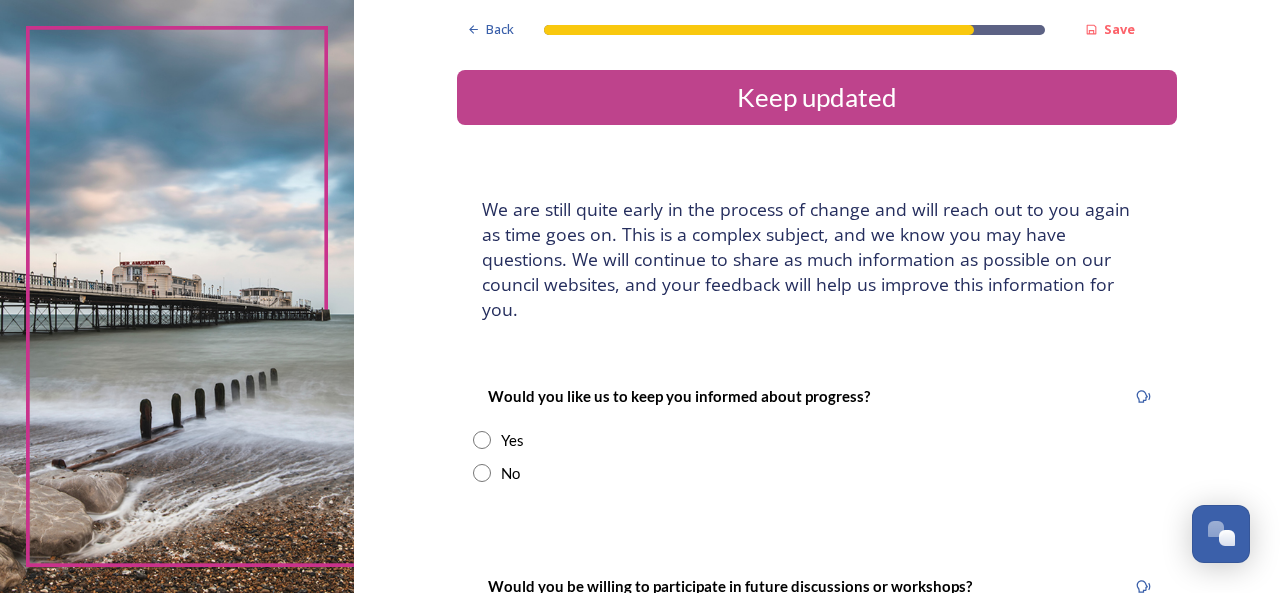 click at bounding box center [482, 440] 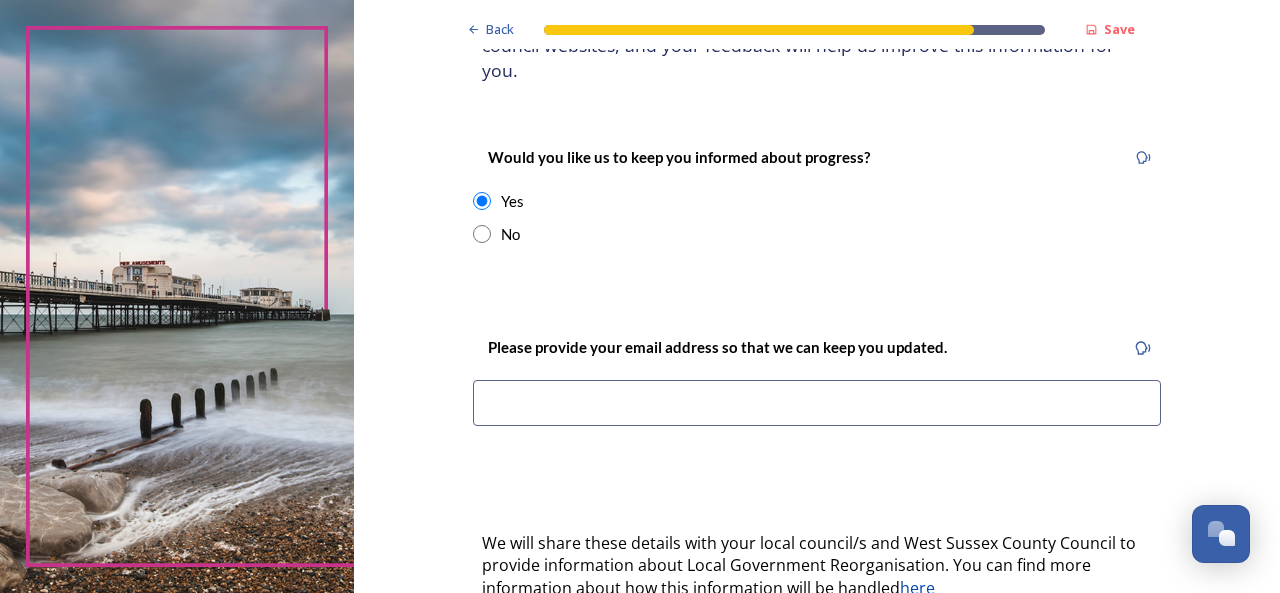 scroll, scrollTop: 238, scrollLeft: 0, axis: vertical 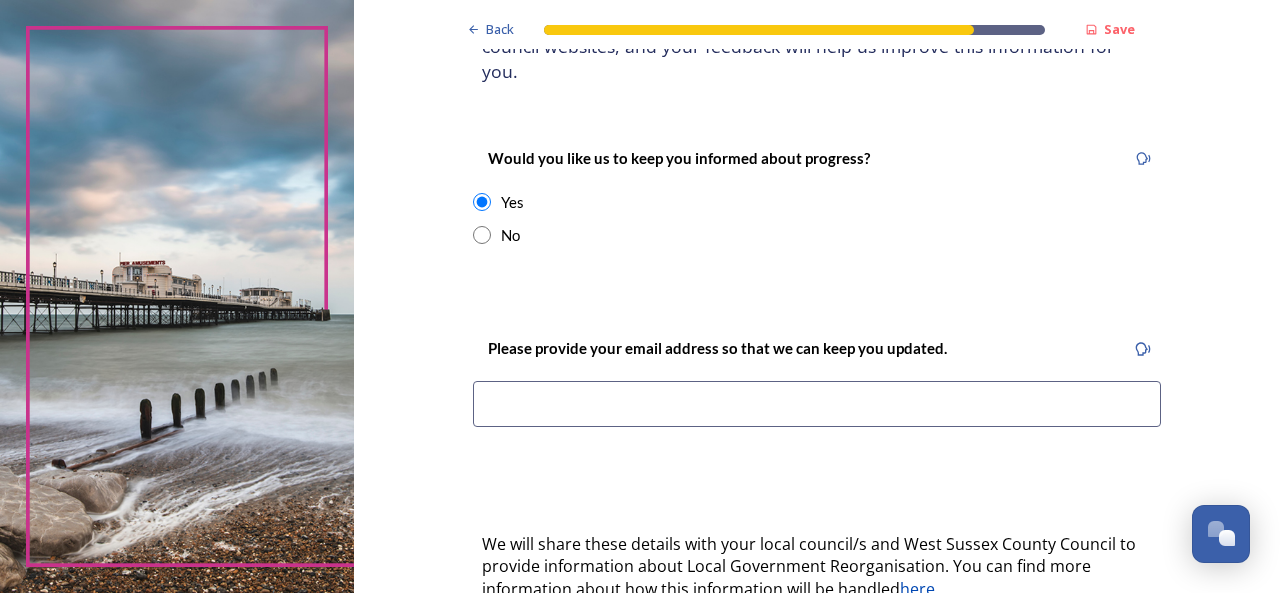 click at bounding box center [482, 235] 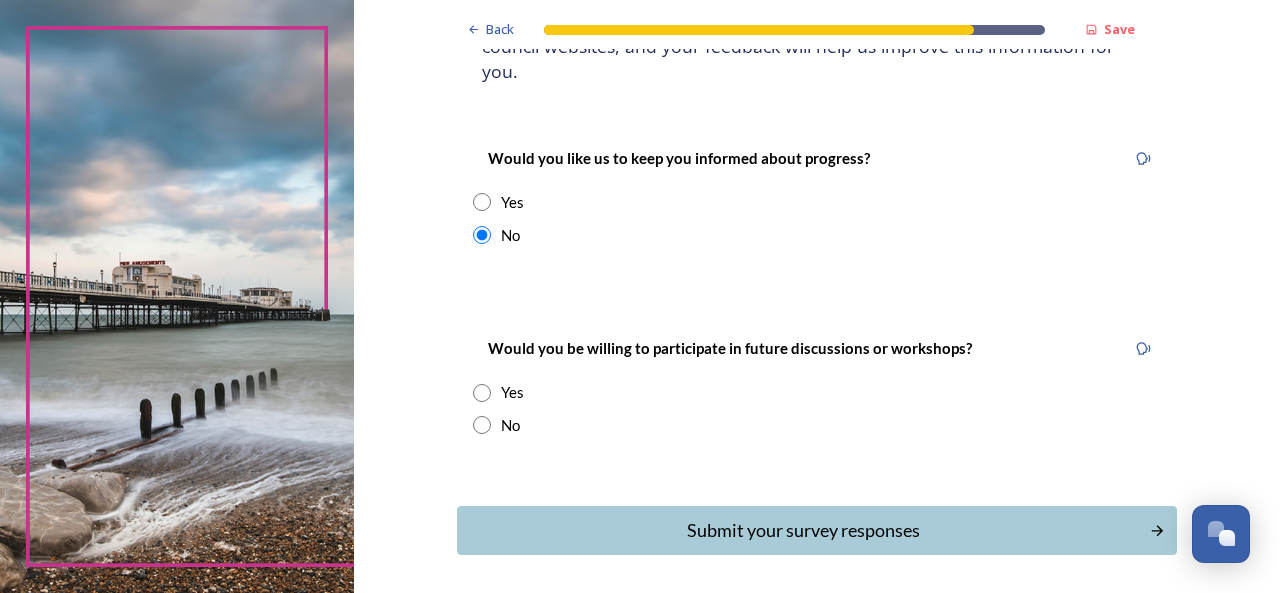 click at bounding box center [482, 393] 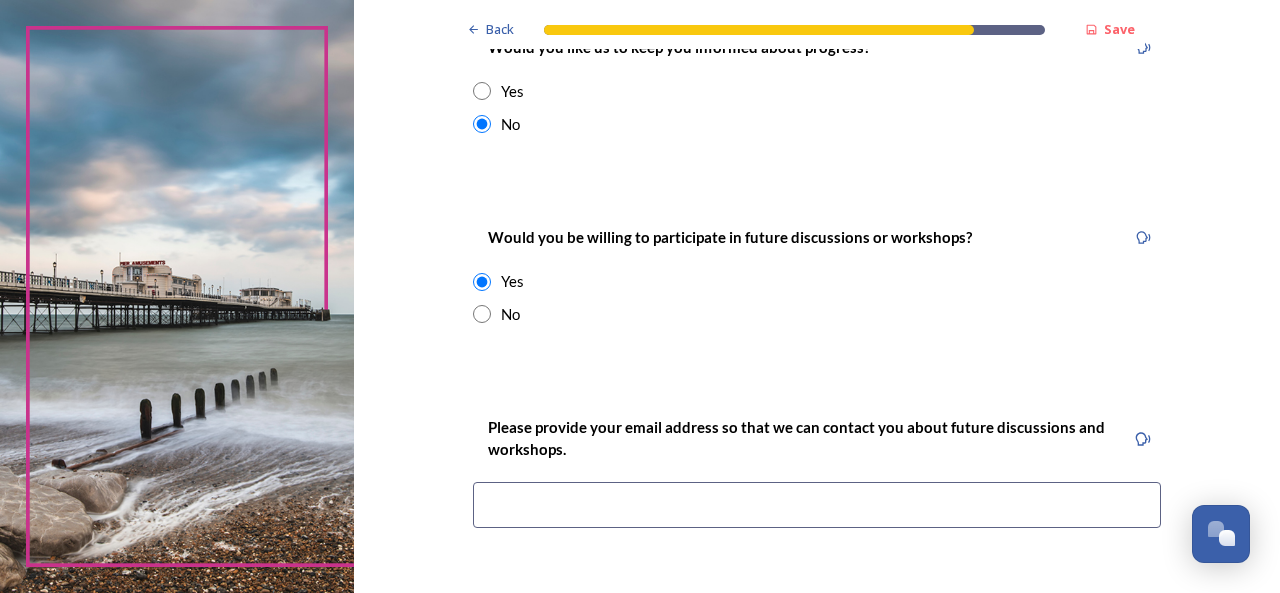 scroll, scrollTop: 356, scrollLeft: 0, axis: vertical 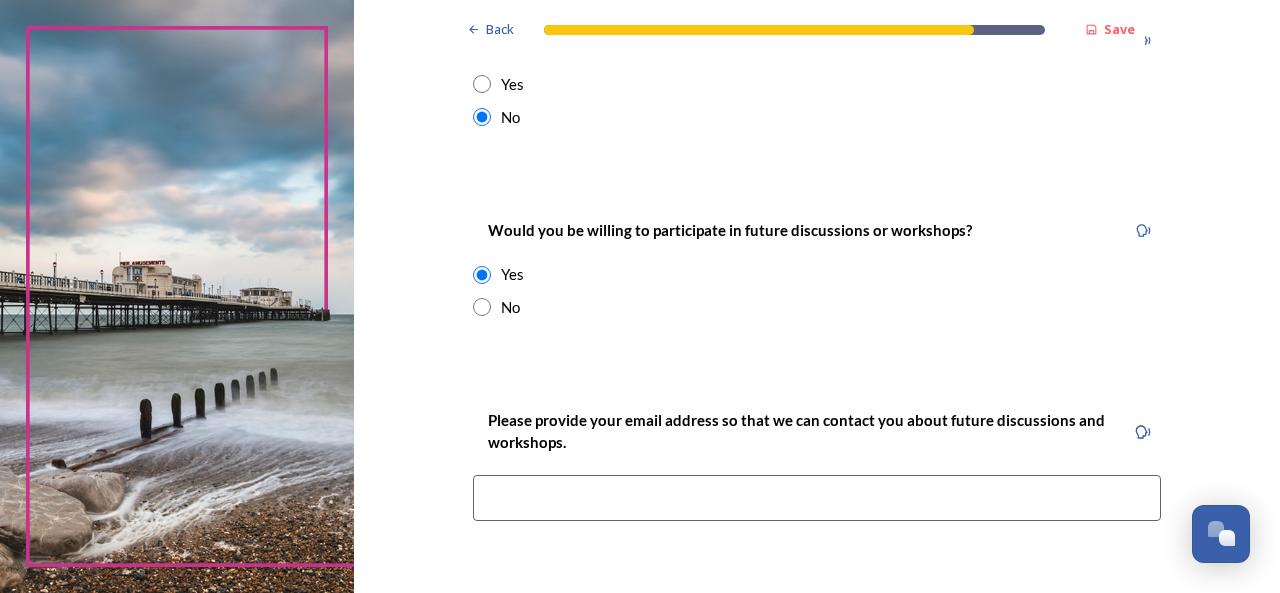 click at bounding box center [817, 498] 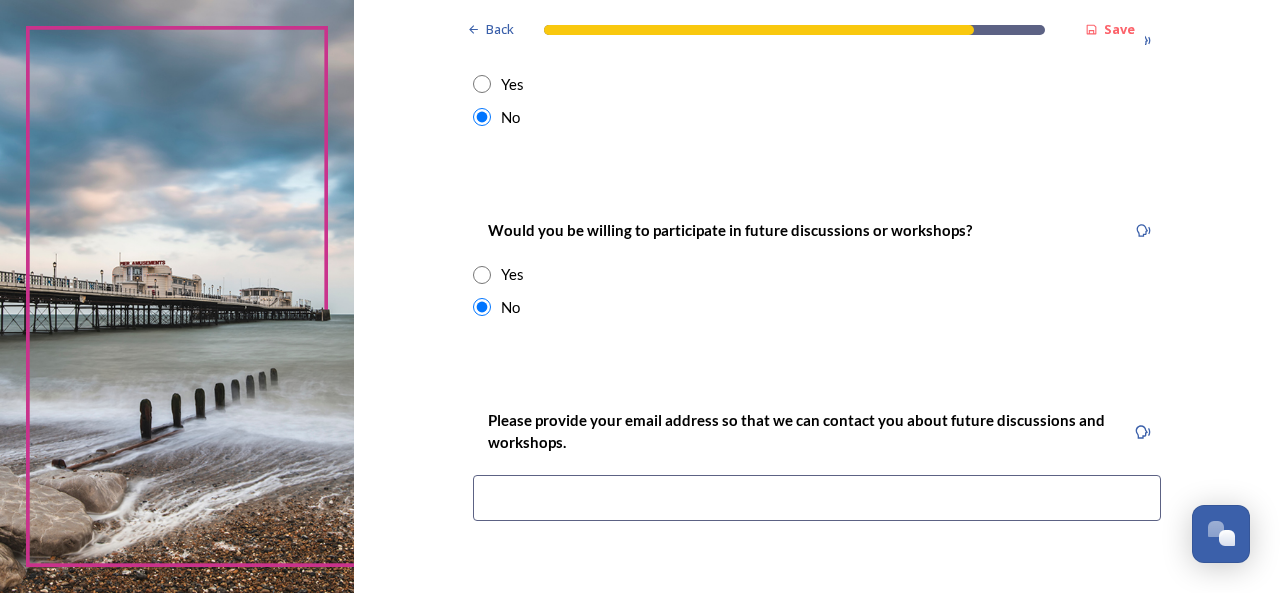 scroll, scrollTop: 290, scrollLeft: 0, axis: vertical 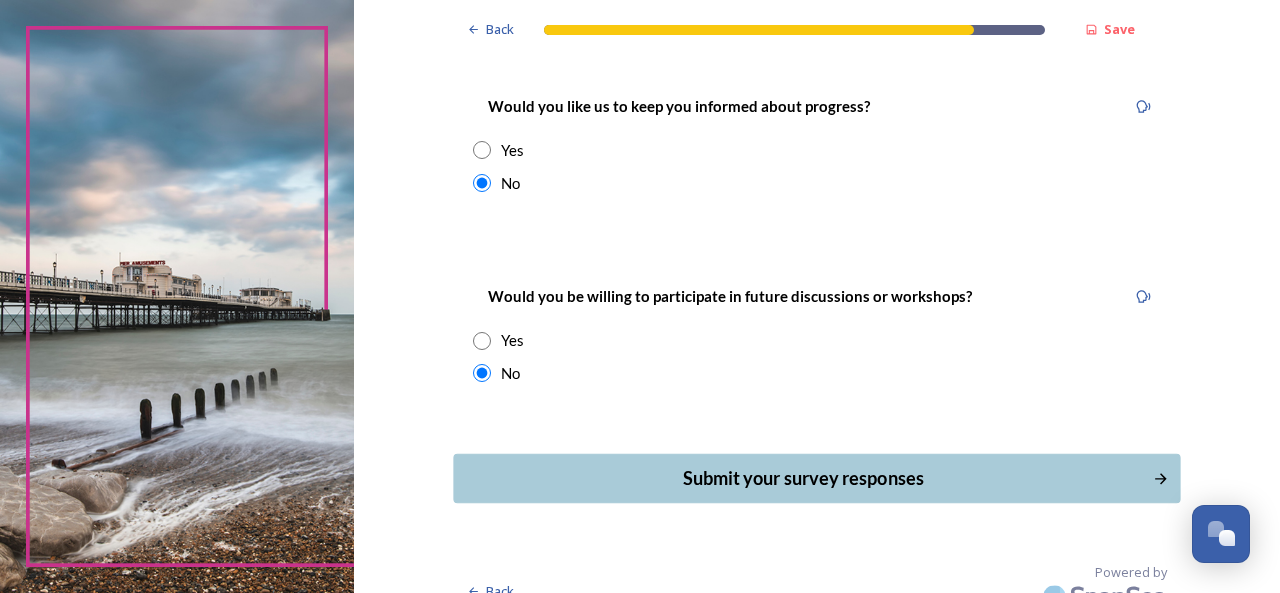 click on "Submit your survey responses" at bounding box center (803, 478) 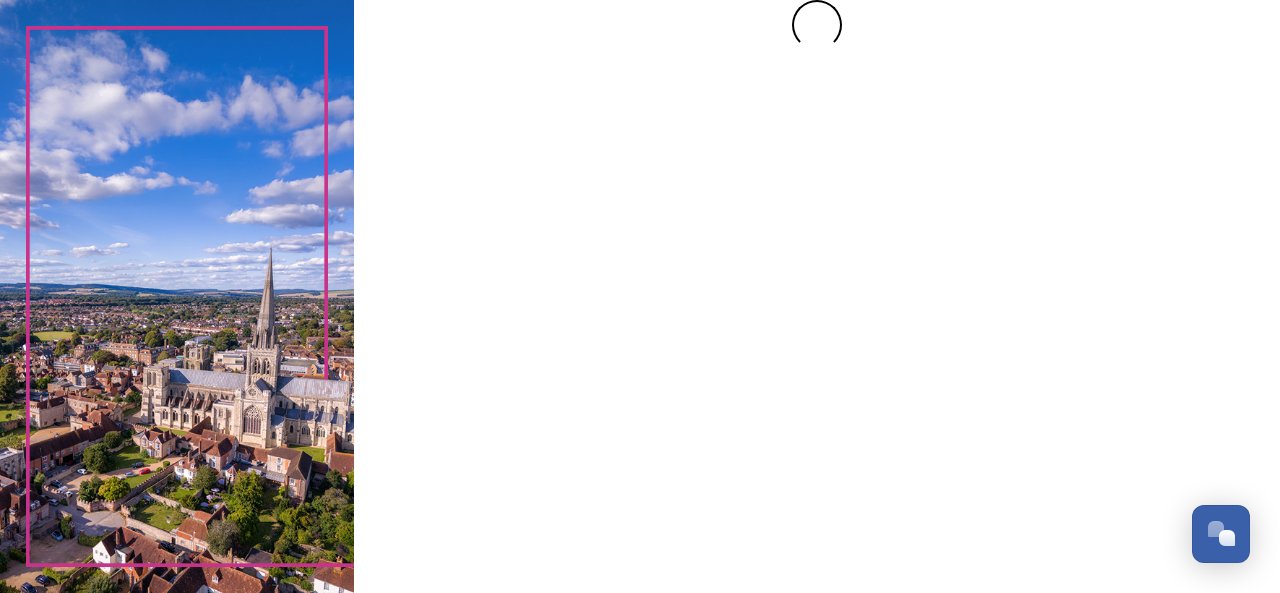 scroll, scrollTop: 0, scrollLeft: 0, axis: both 